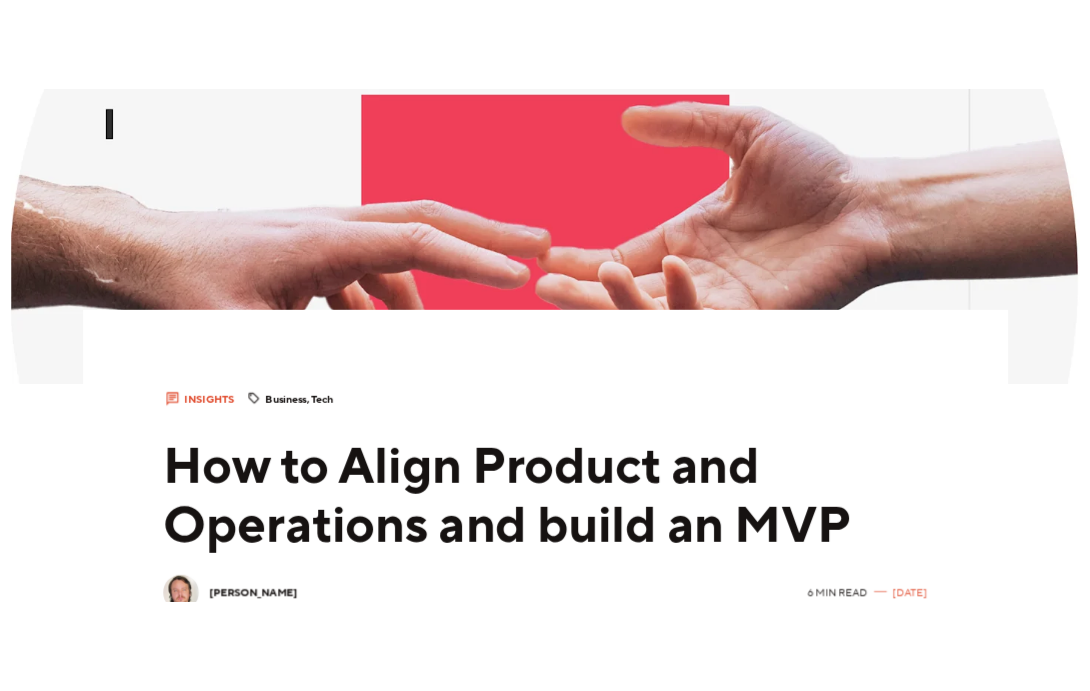 scroll, scrollTop: 372, scrollLeft: 0, axis: vertical 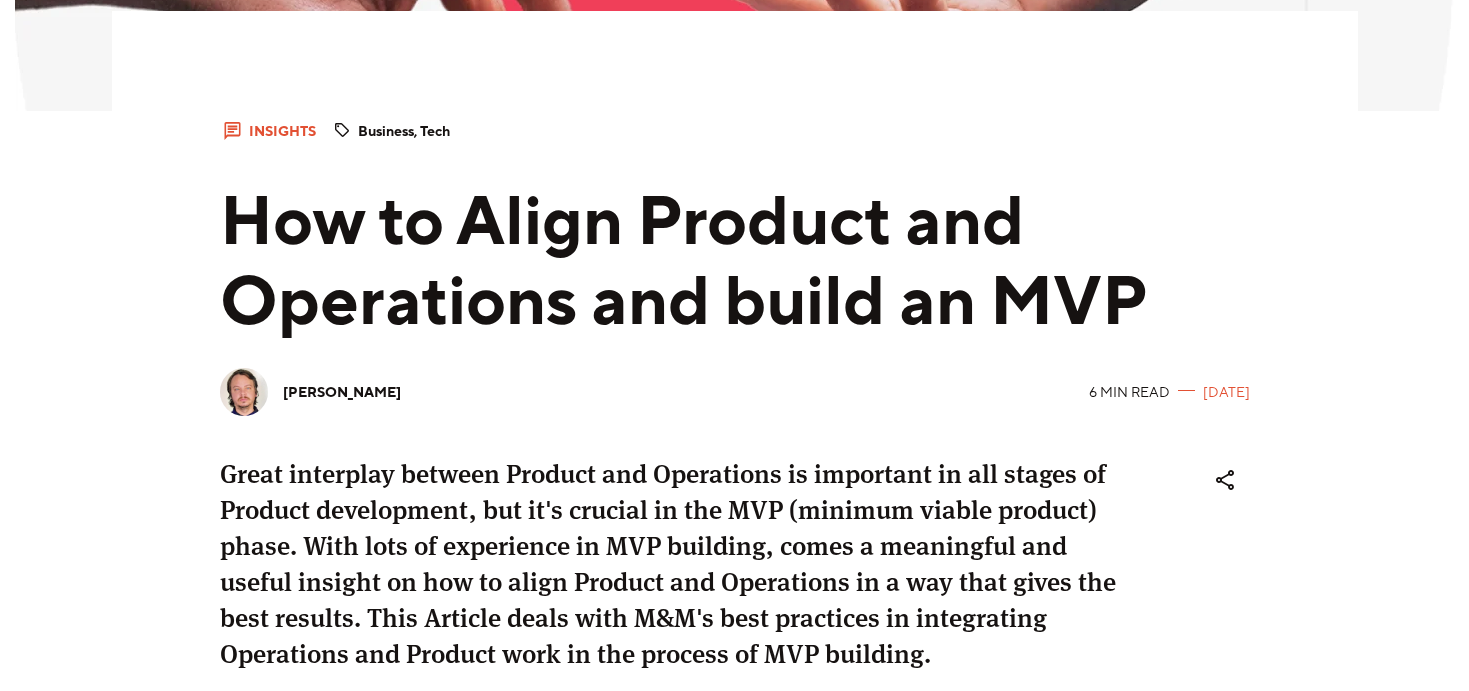 click on "How to Align Product and Operations and build an MVP" at bounding box center [735, 263] 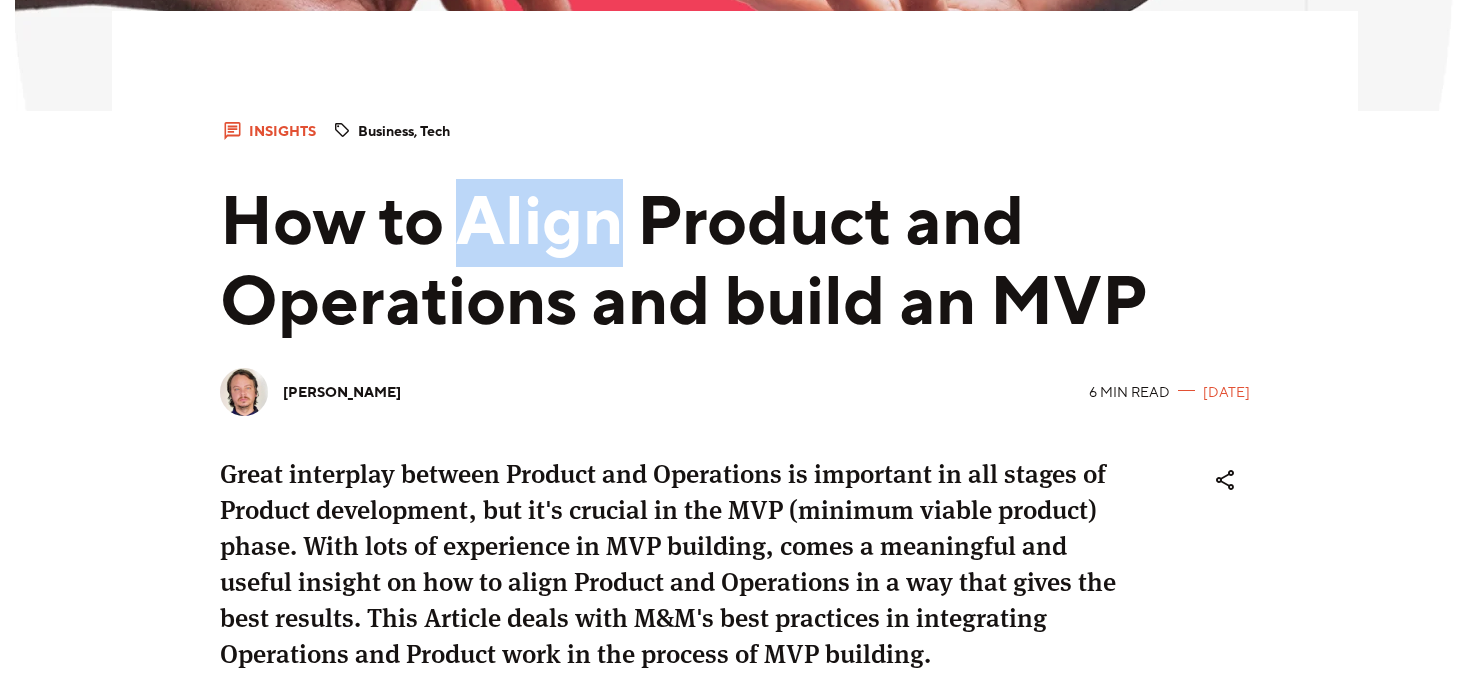 click on "How to Align Product and Operations and build an MVP" at bounding box center [735, 263] 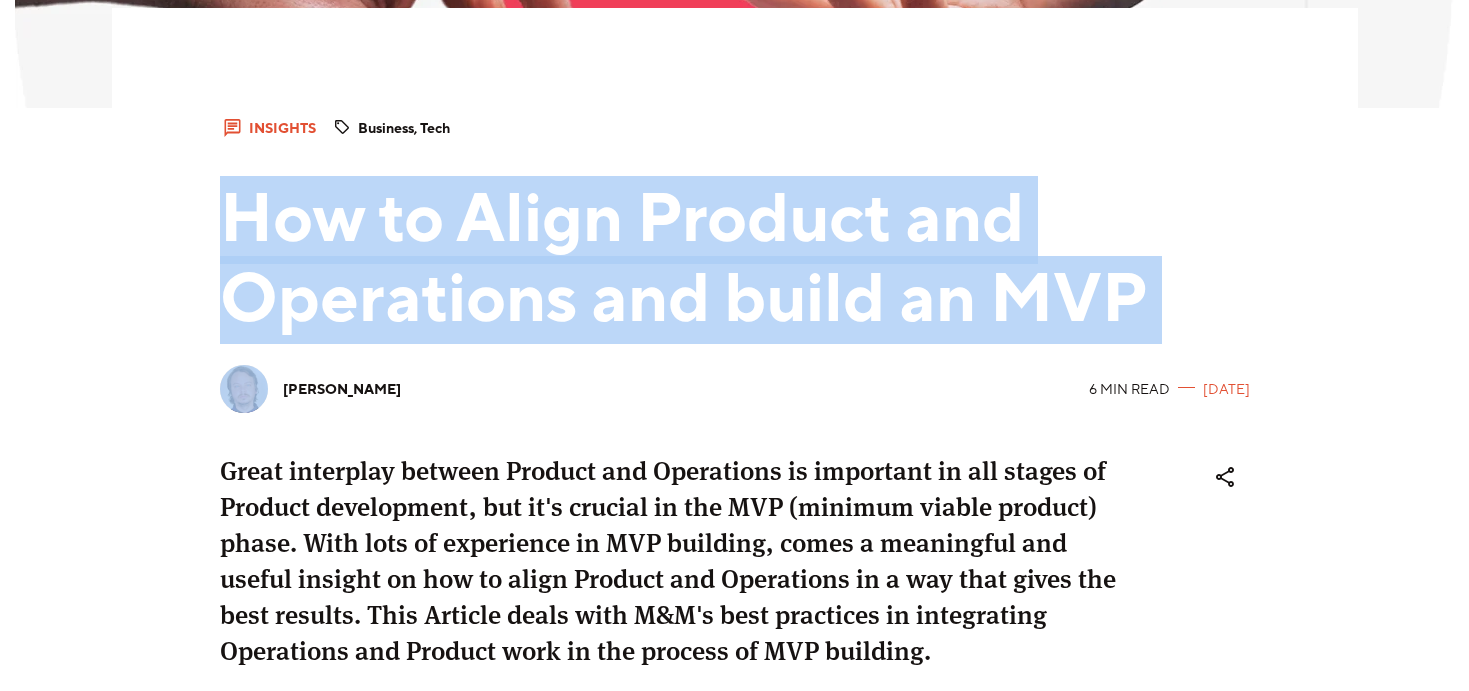 click on "How to Align Product and Operations and build an MVP" at bounding box center (735, 260) 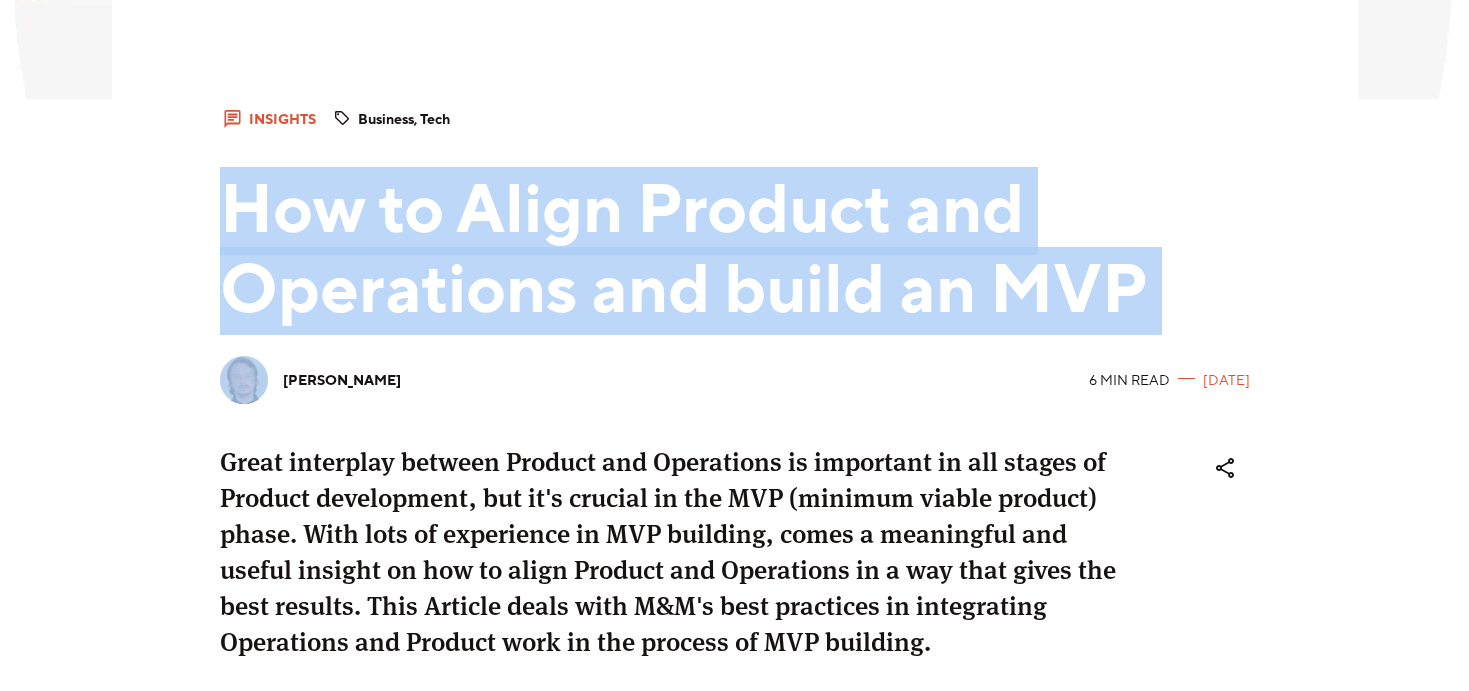 copy on "How to Align Product and Operations and build an MVP" 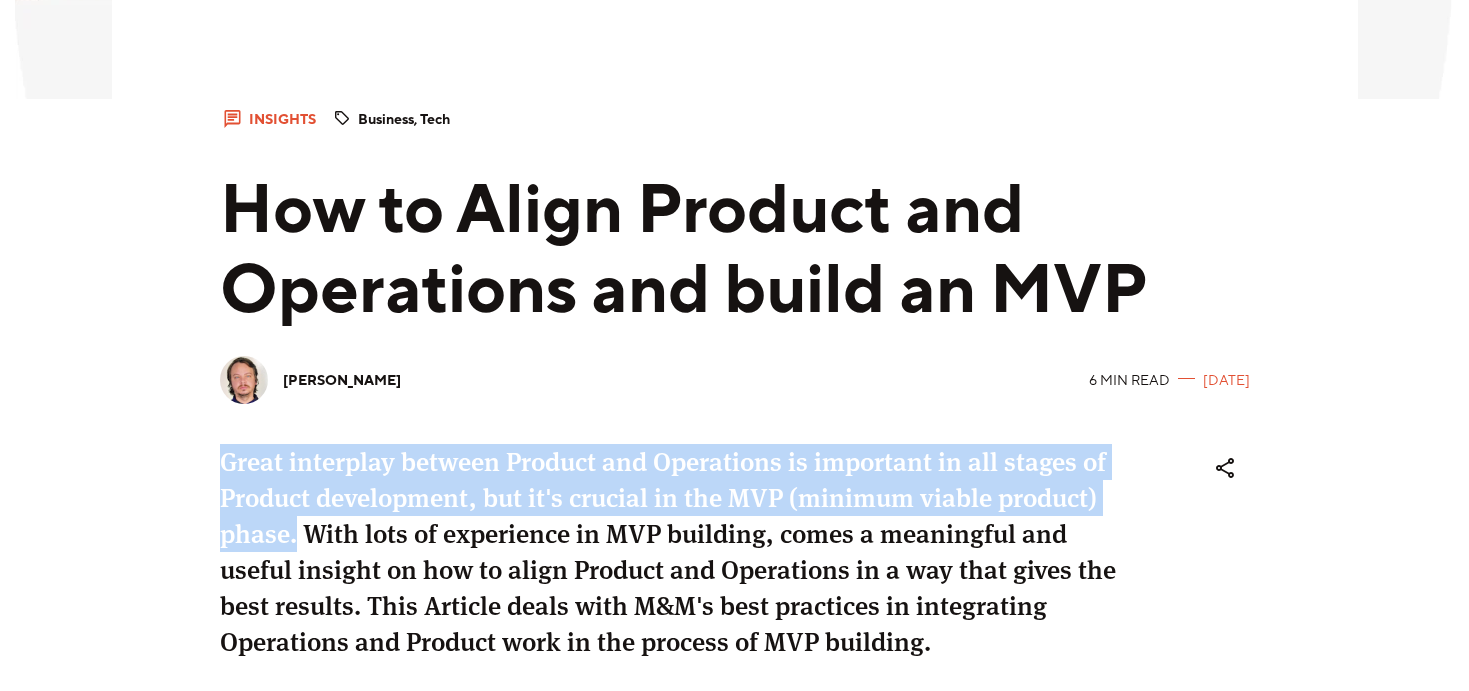 drag, startPoint x: 293, startPoint y: 526, endPoint x: 222, endPoint y: 453, distance: 101.8332 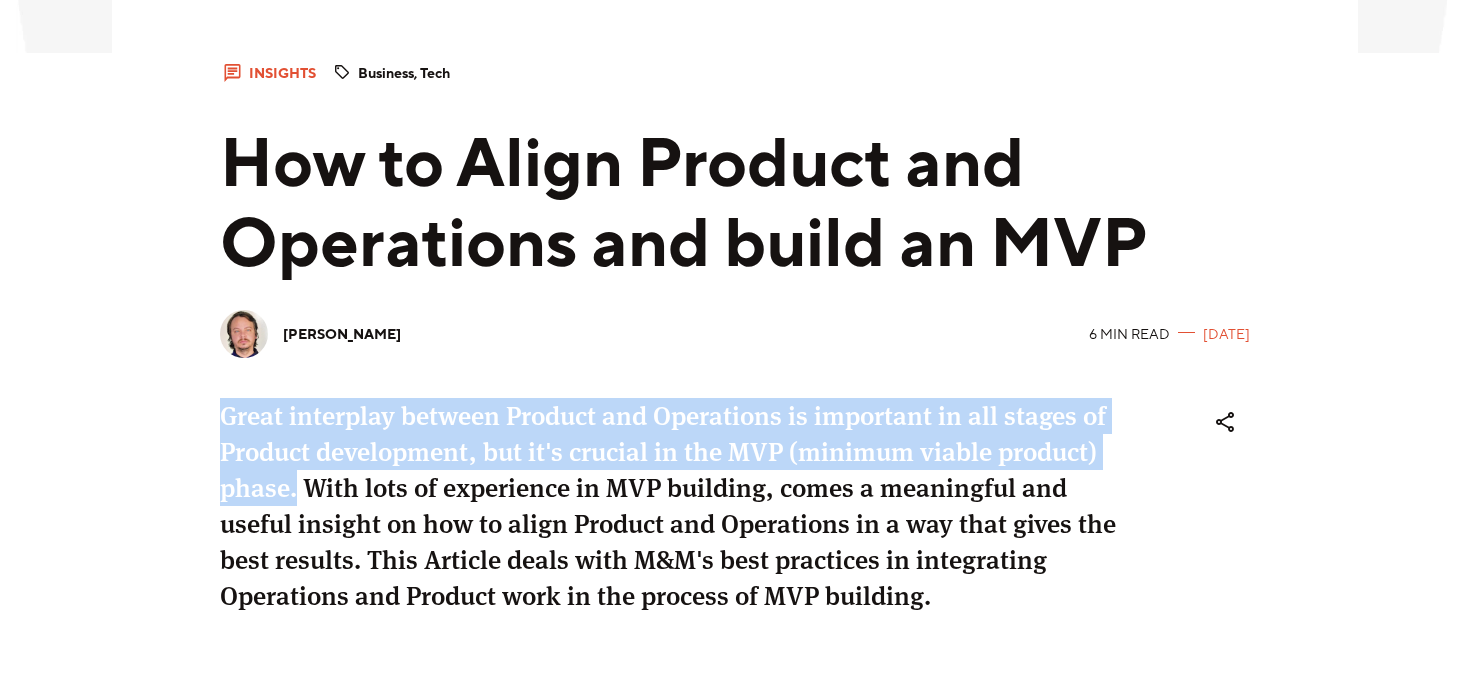 scroll, scrollTop: 706, scrollLeft: 0, axis: vertical 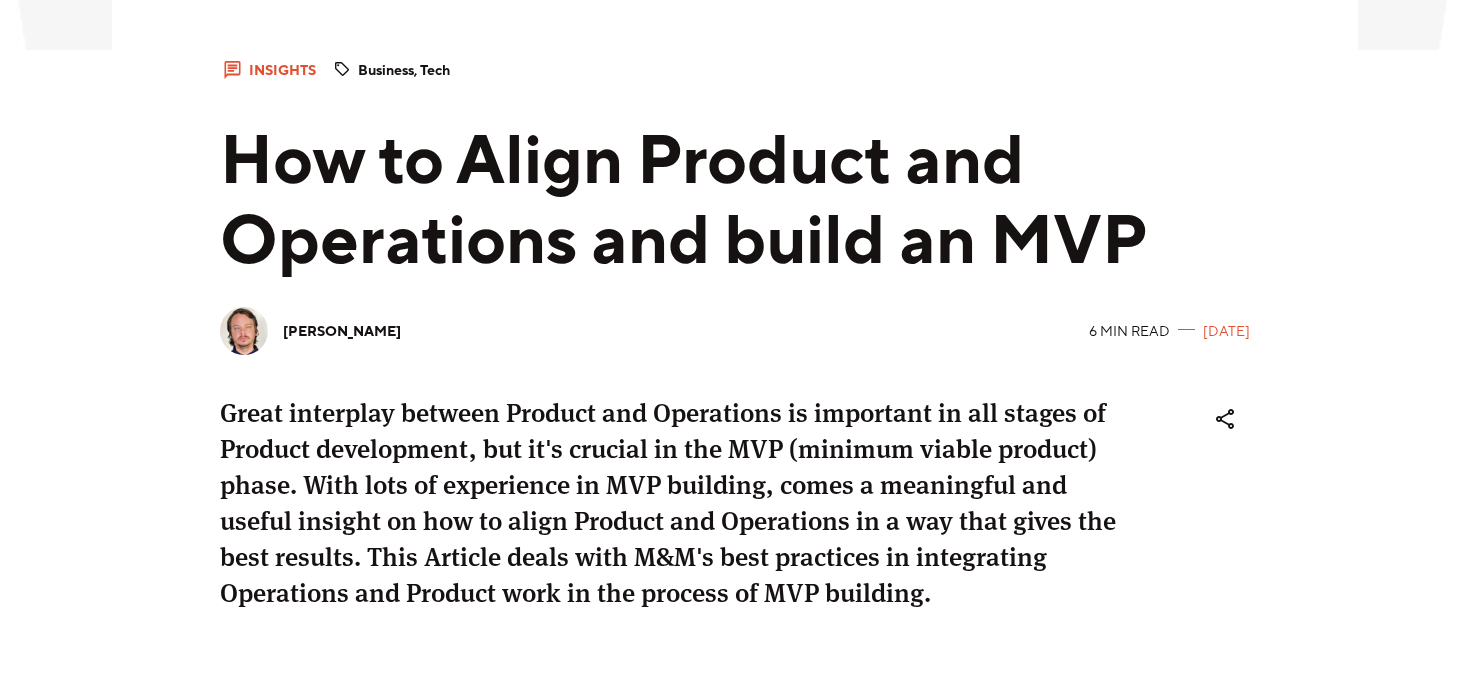 click on "Great interplay between Product and Operations is important in all stages of Product development, but it's crucial in the MVP (minimum viable product) phase. With lots of experience in MVP building, comes a meaningful and useful insight on how to align Product and Operations in a way that gives the best results. This Article deals with M&M's best practices in integrating Operations and Product work in the process of MVP building." at bounding box center (681, 503) 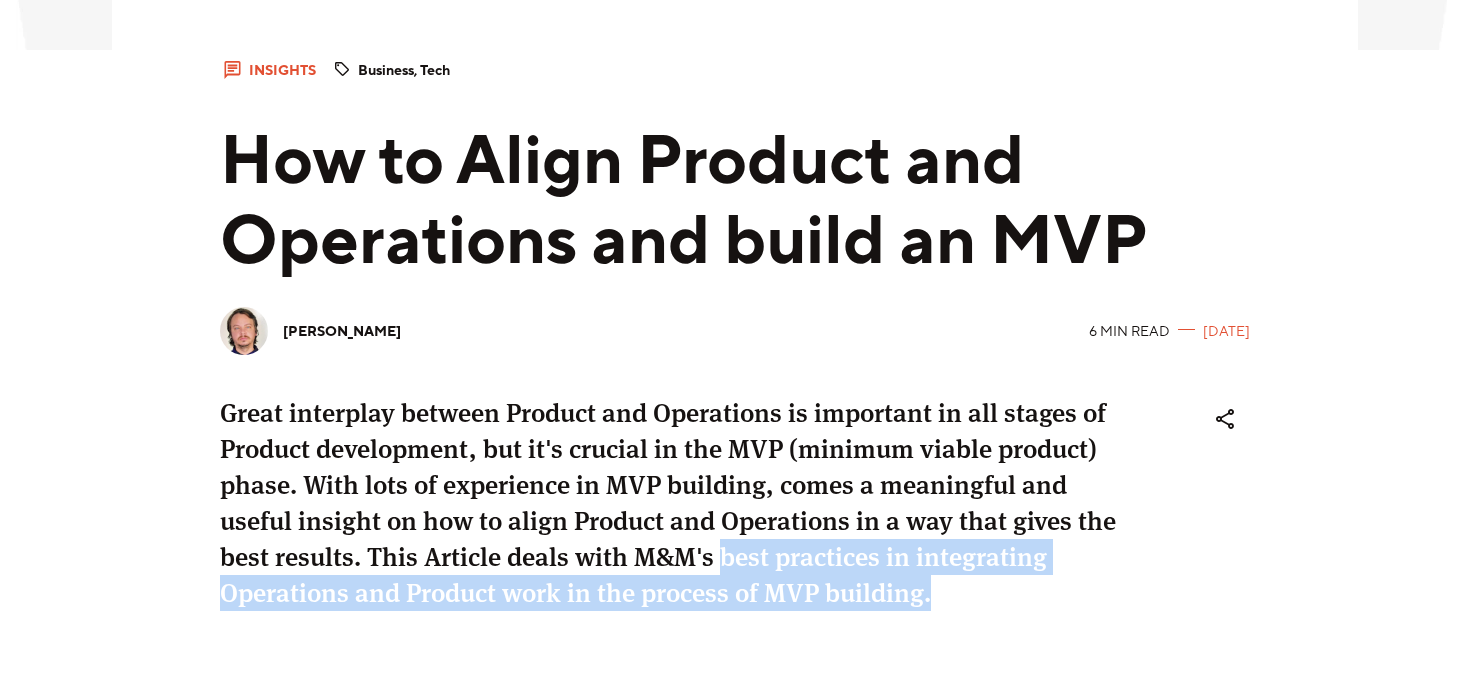 drag, startPoint x: 719, startPoint y: 551, endPoint x: 957, endPoint y: 596, distance: 242.21684 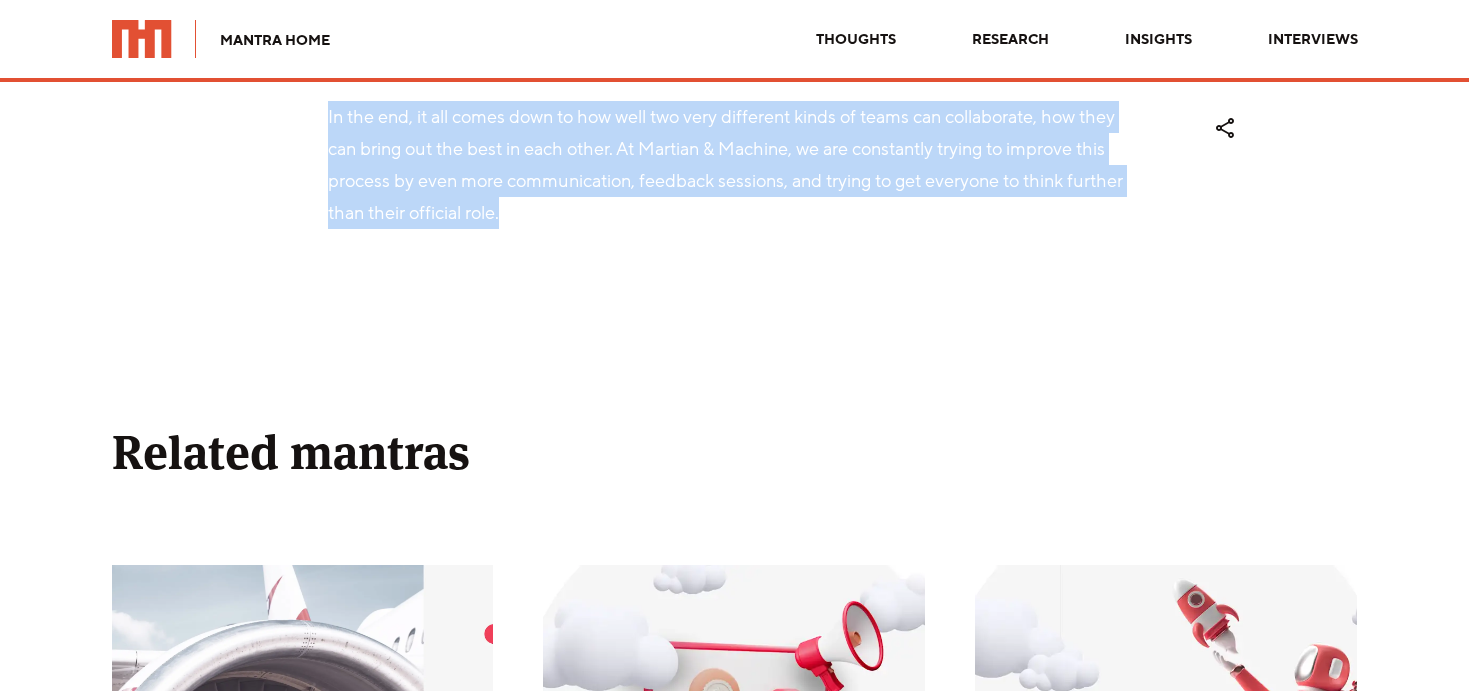 scroll, scrollTop: 4274, scrollLeft: 0, axis: vertical 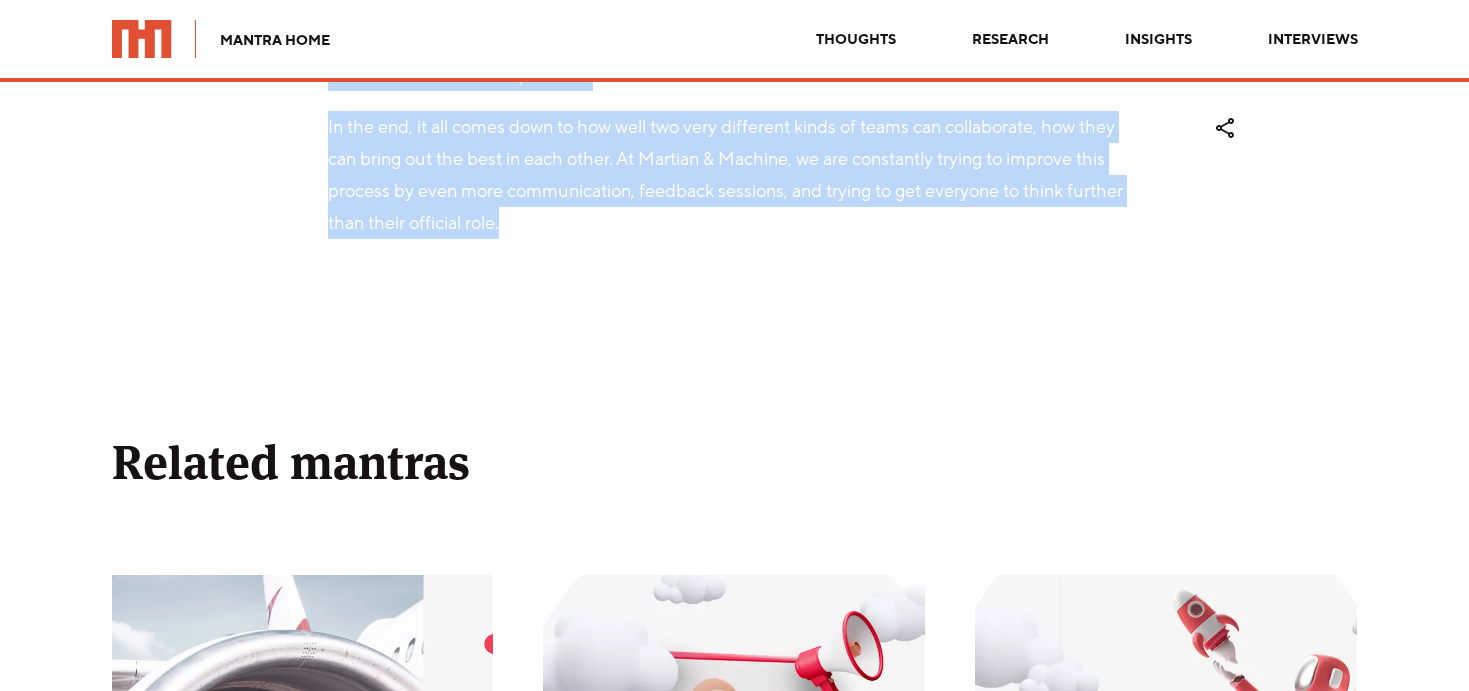 drag, startPoint x: 220, startPoint y: 406, endPoint x: 509, endPoint y: 222, distance: 342.60327 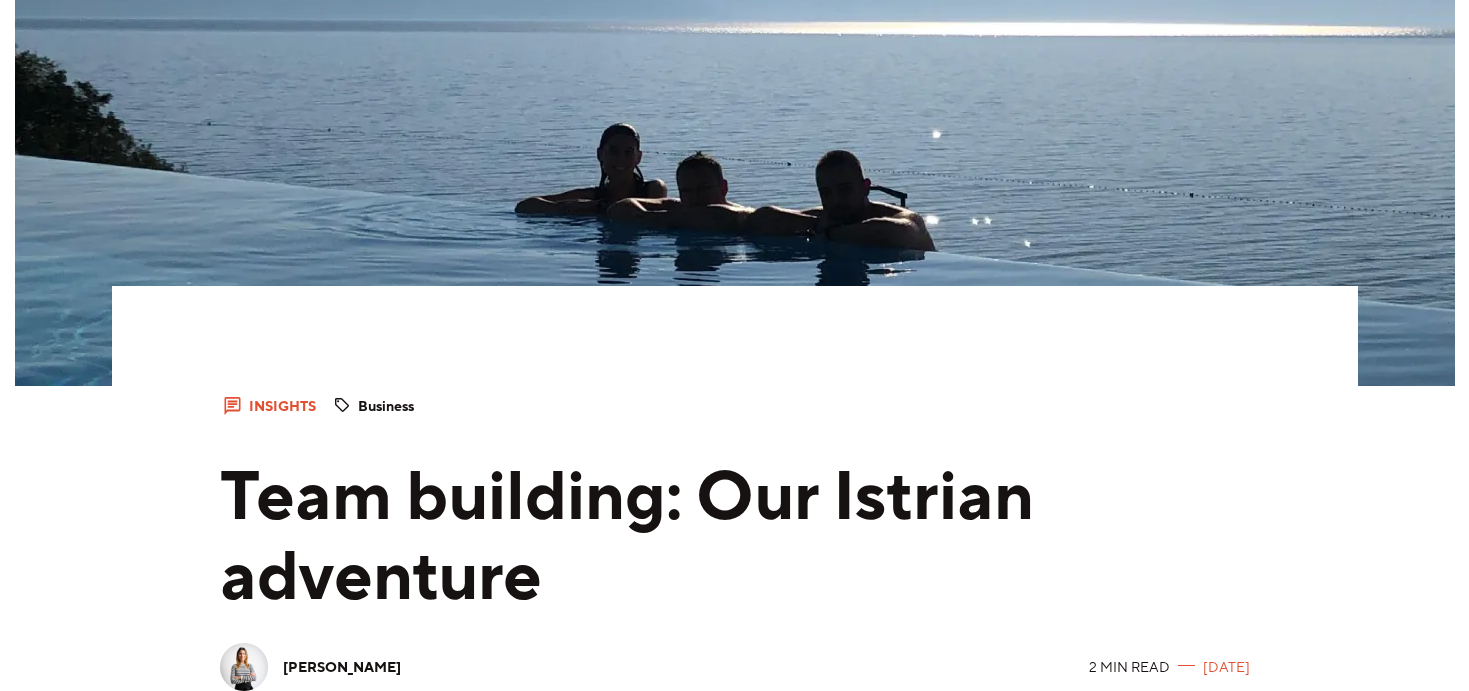 scroll, scrollTop: 424, scrollLeft: 0, axis: vertical 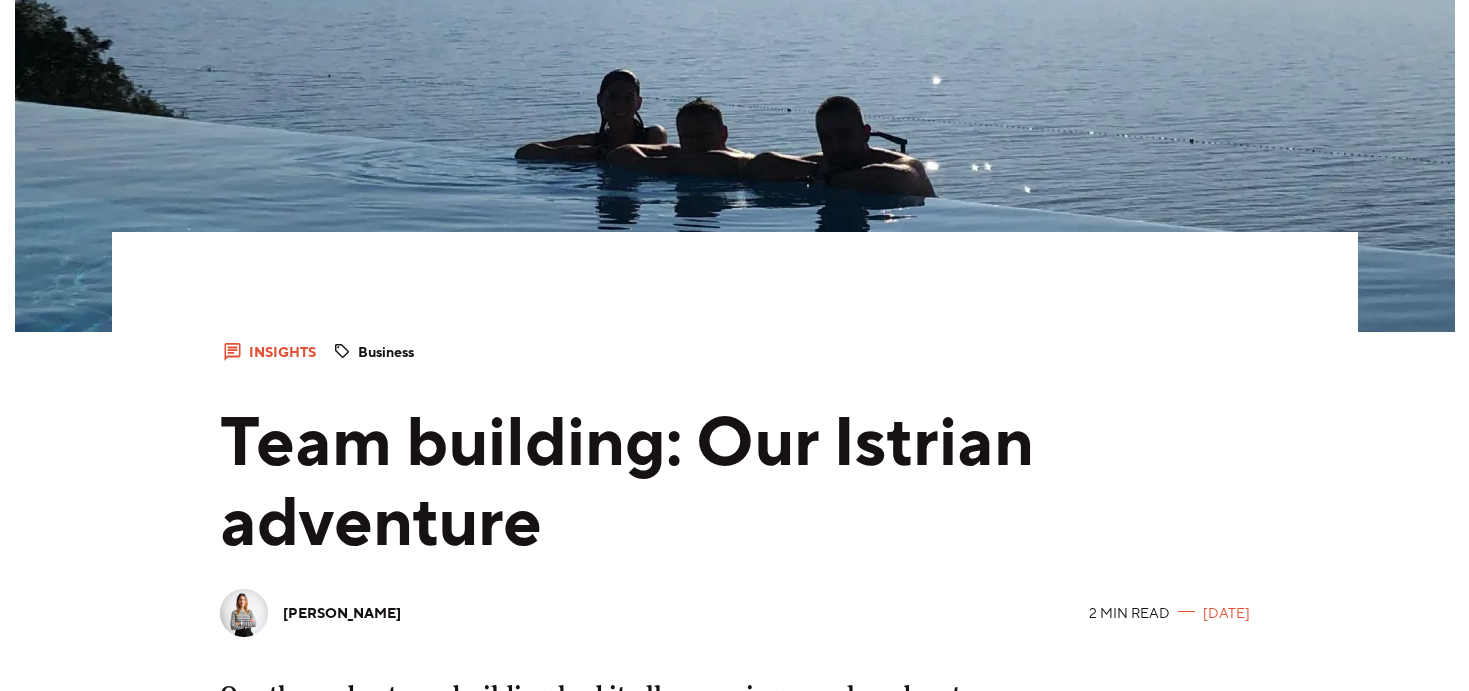 click on "Team building: Our Istrian adventure" at bounding box center (735, 484) 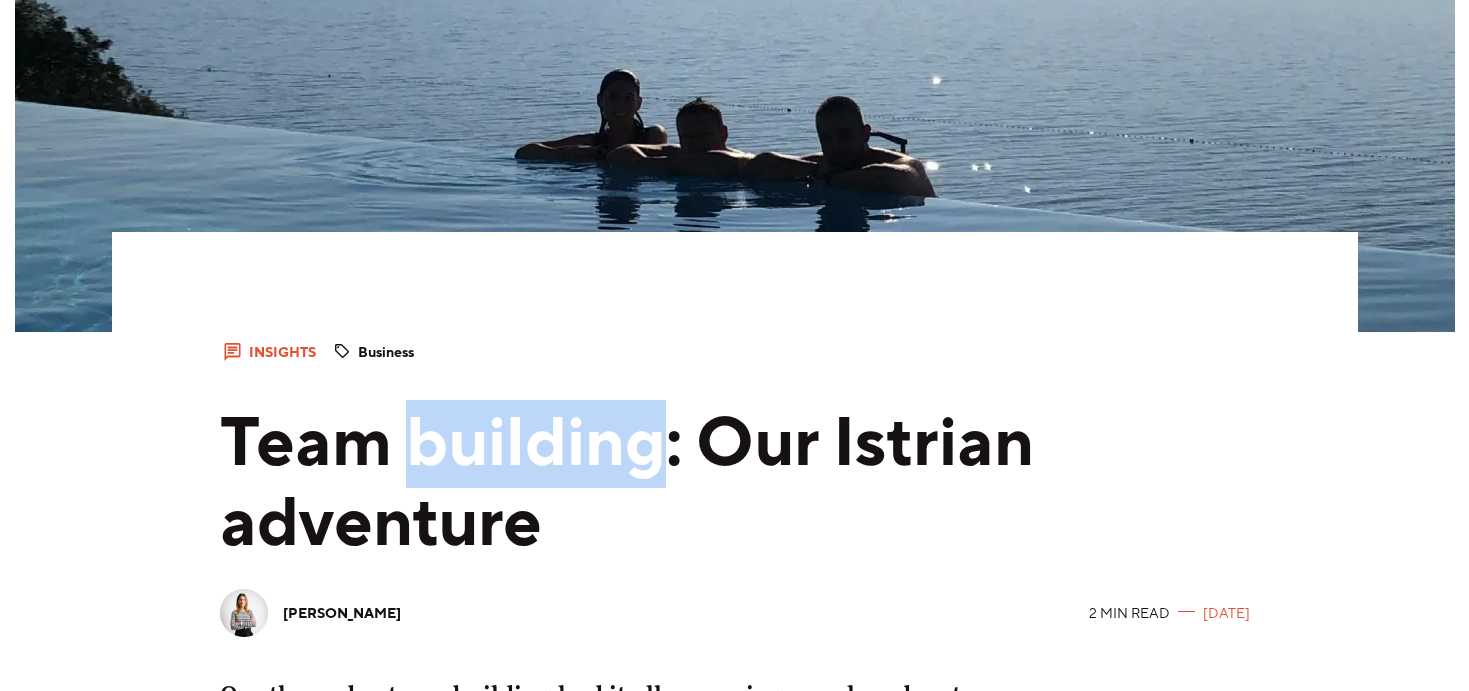 click on "Team building: Our Istrian adventure" at bounding box center [735, 484] 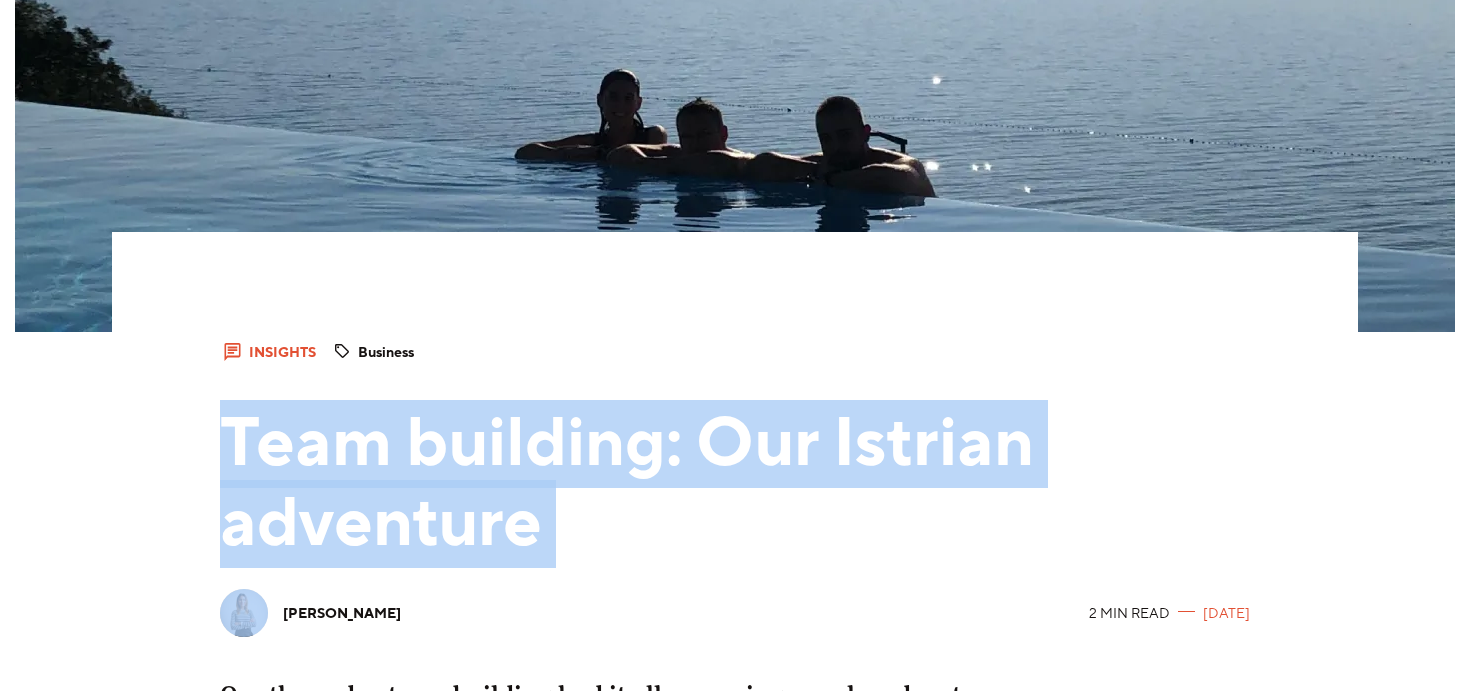 click on "Team building: Our Istrian adventure" at bounding box center (735, 484) 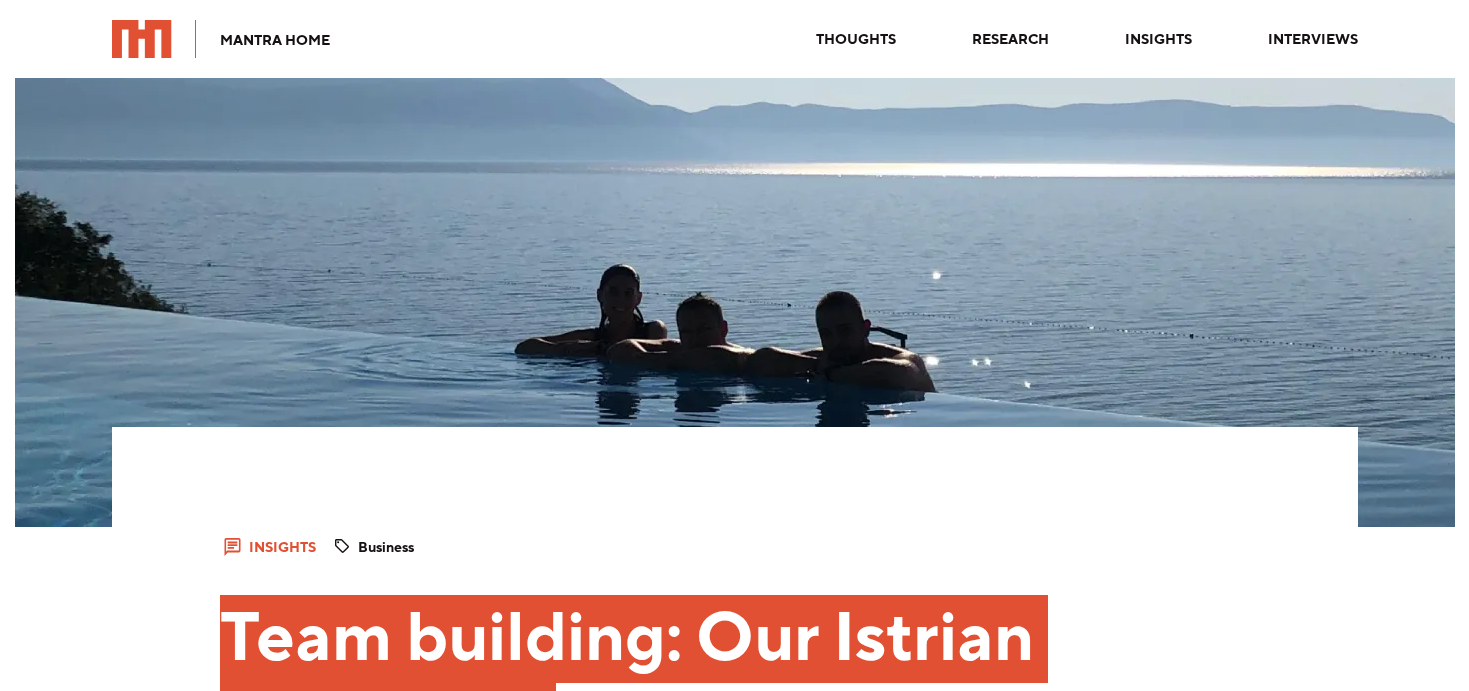 scroll, scrollTop: 211, scrollLeft: 0, axis: vertical 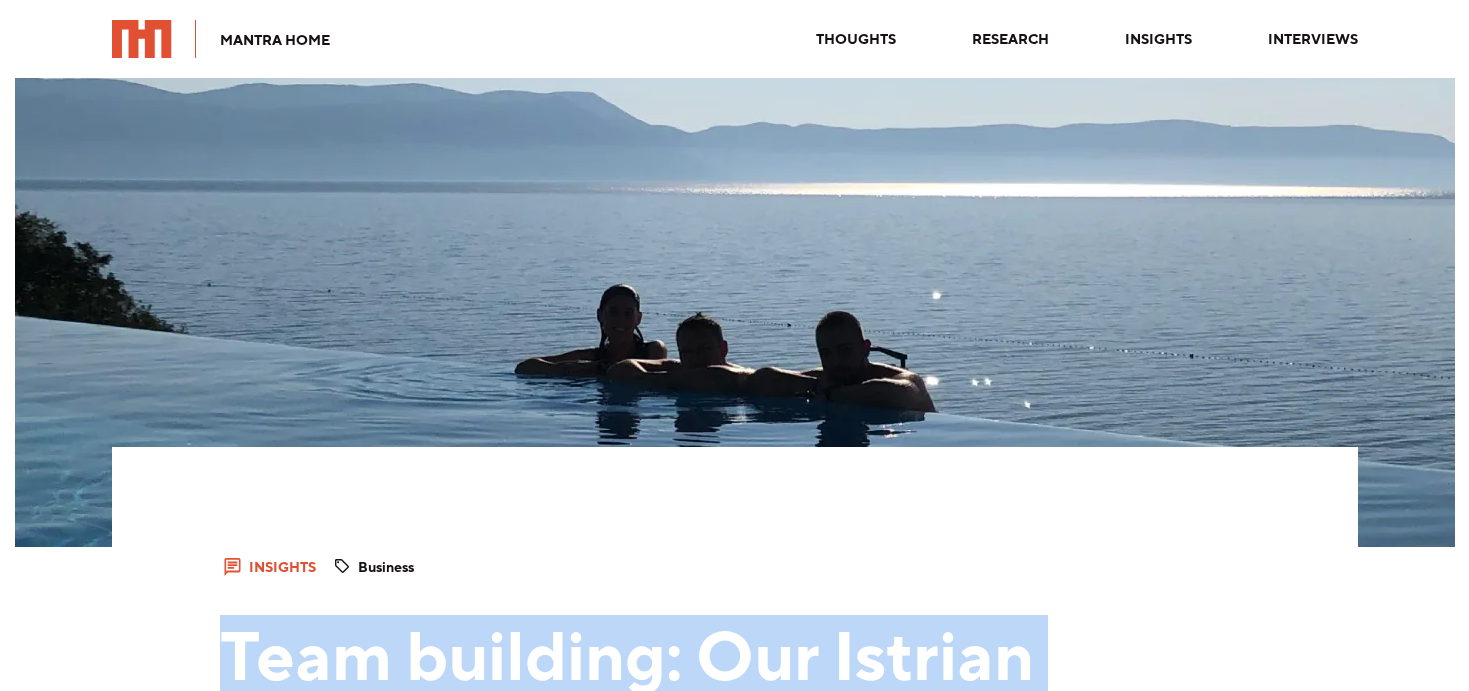 click at bounding box center [735, 259] 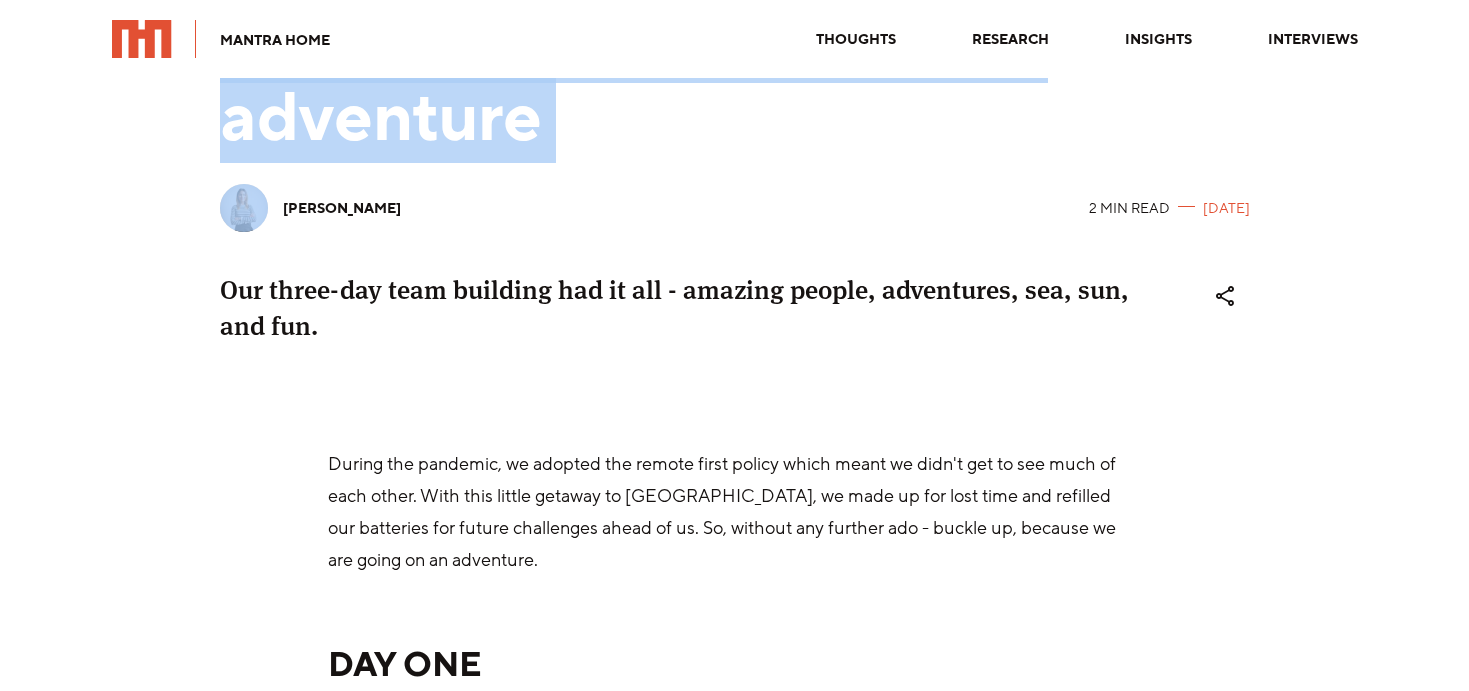 scroll, scrollTop: 831, scrollLeft: 0, axis: vertical 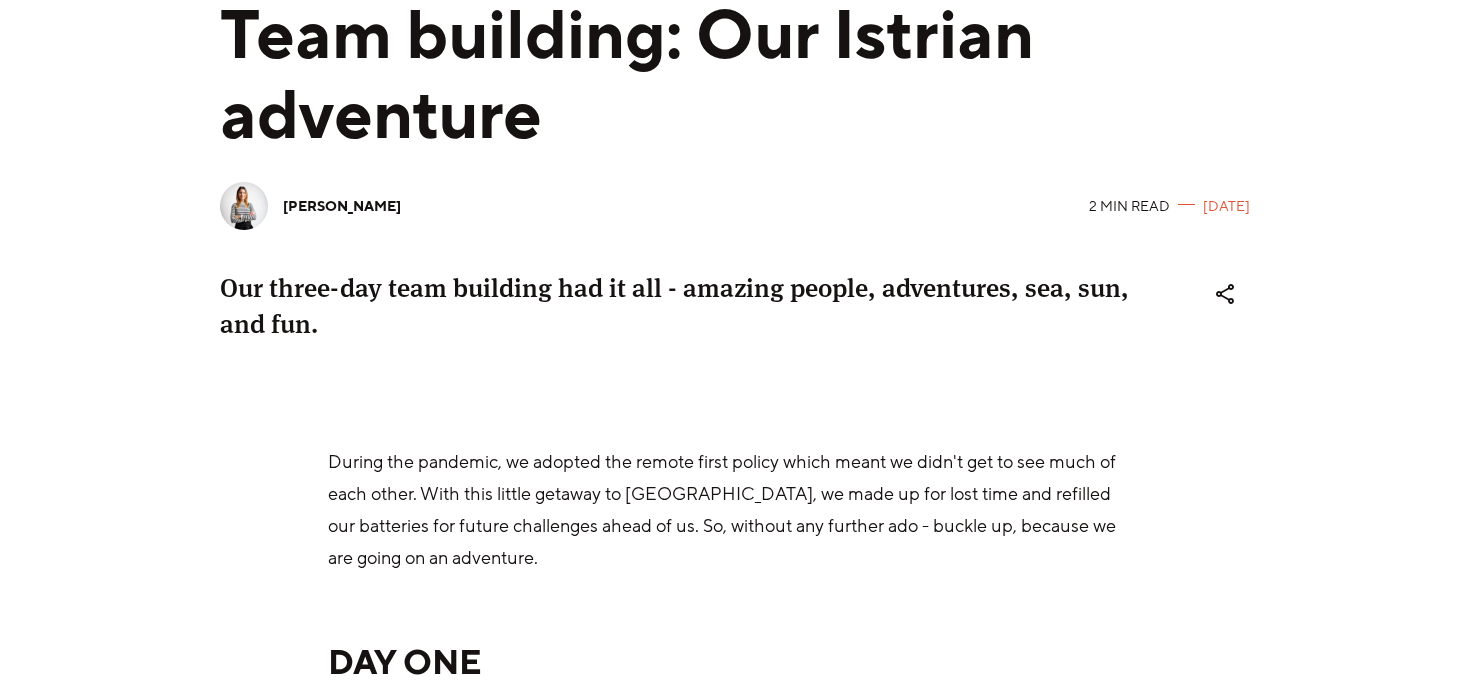 click on "Our three-day team building had it all - amazing people, adventures, sea, sun, and fun." at bounding box center [681, 306] 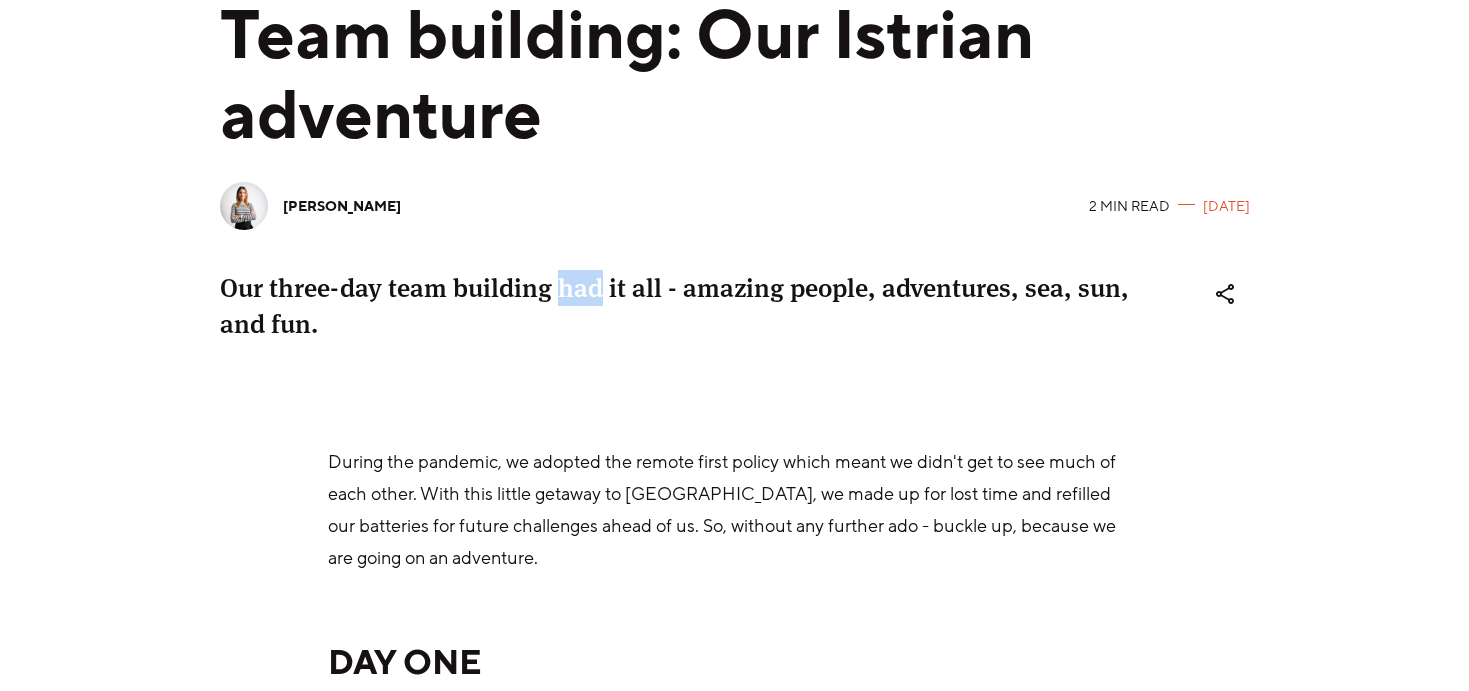 click on "Our three-day team building had it all - amazing people, adventures, sea, sun, and fun." at bounding box center [681, 306] 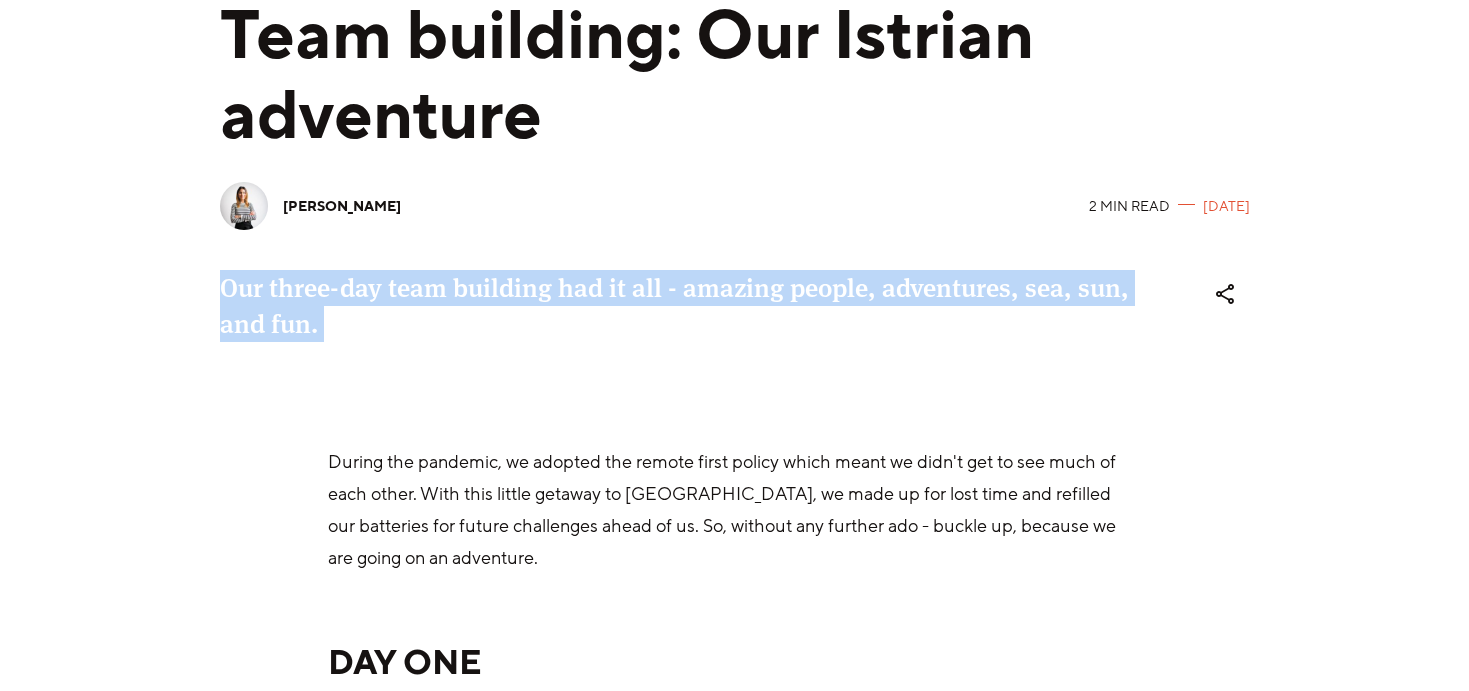 click on "Our three-day team building had it all - amazing people, adventures, sea, sun, and fun." at bounding box center (681, 306) 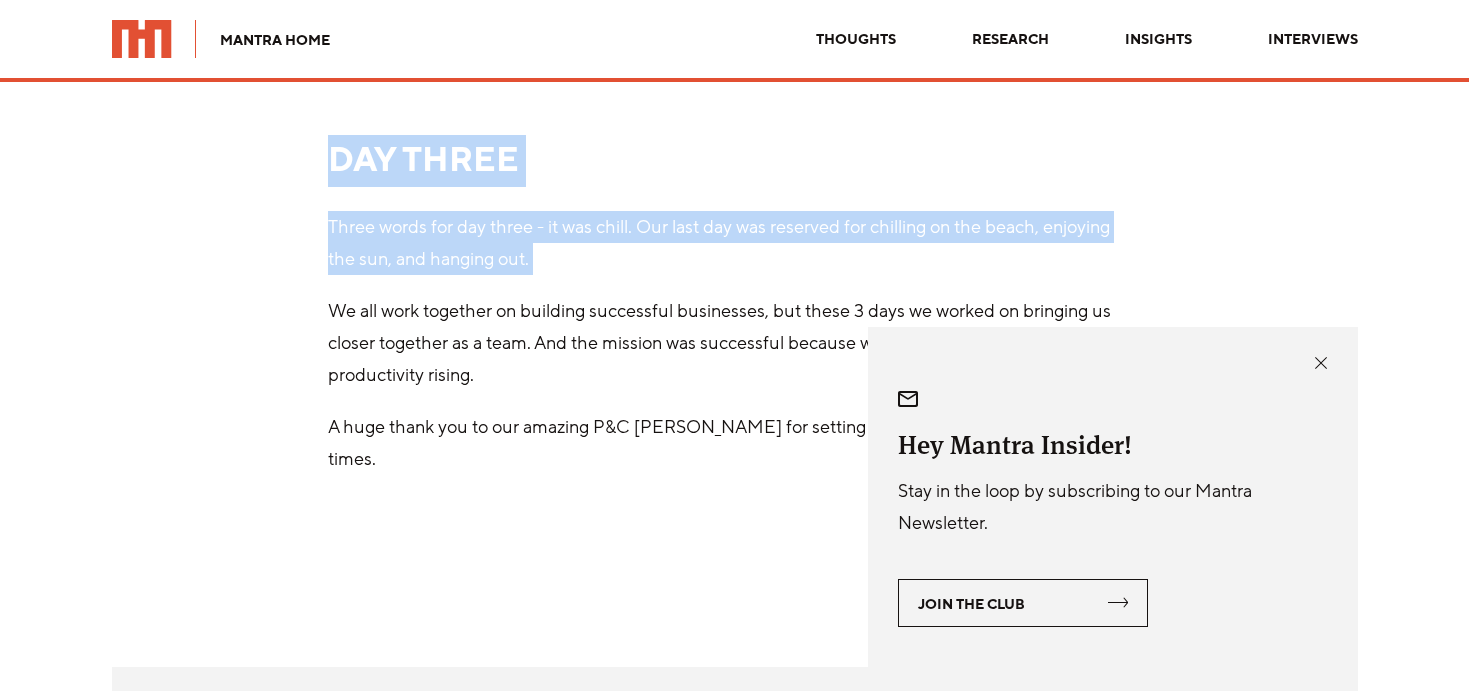 scroll, scrollTop: 3854, scrollLeft: 0, axis: vertical 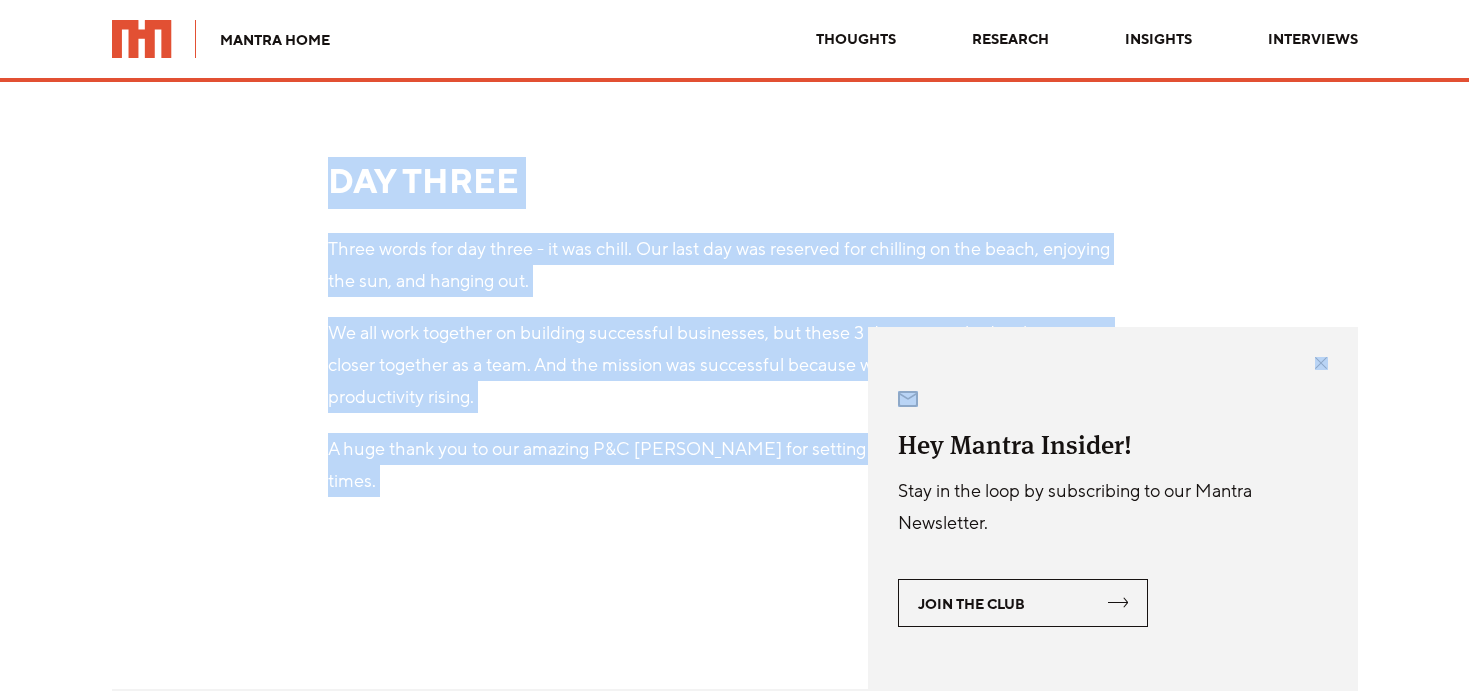 drag, startPoint x: 319, startPoint y: 444, endPoint x: 482, endPoint y: 380, distance: 175.11424 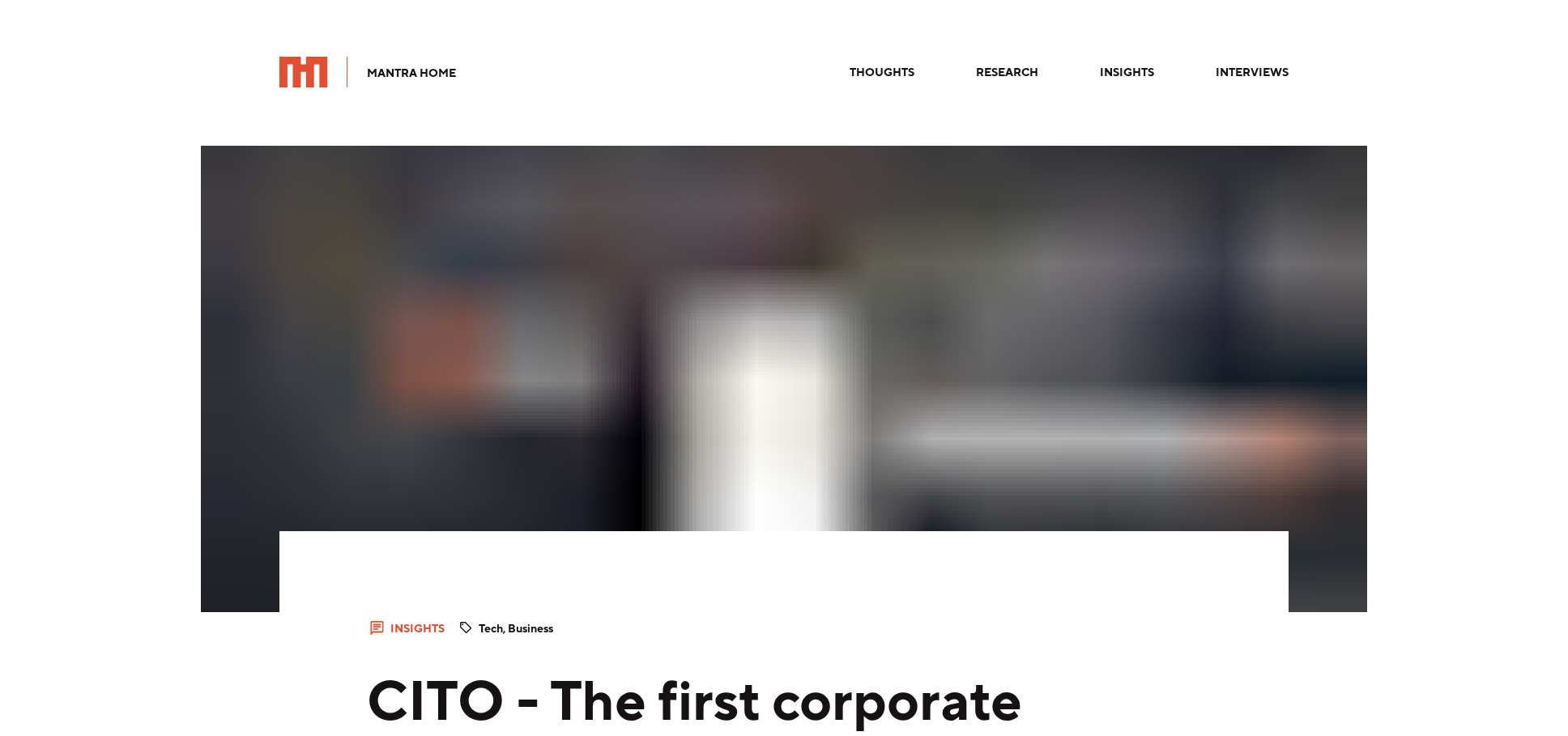 scroll, scrollTop: 0, scrollLeft: 0, axis: both 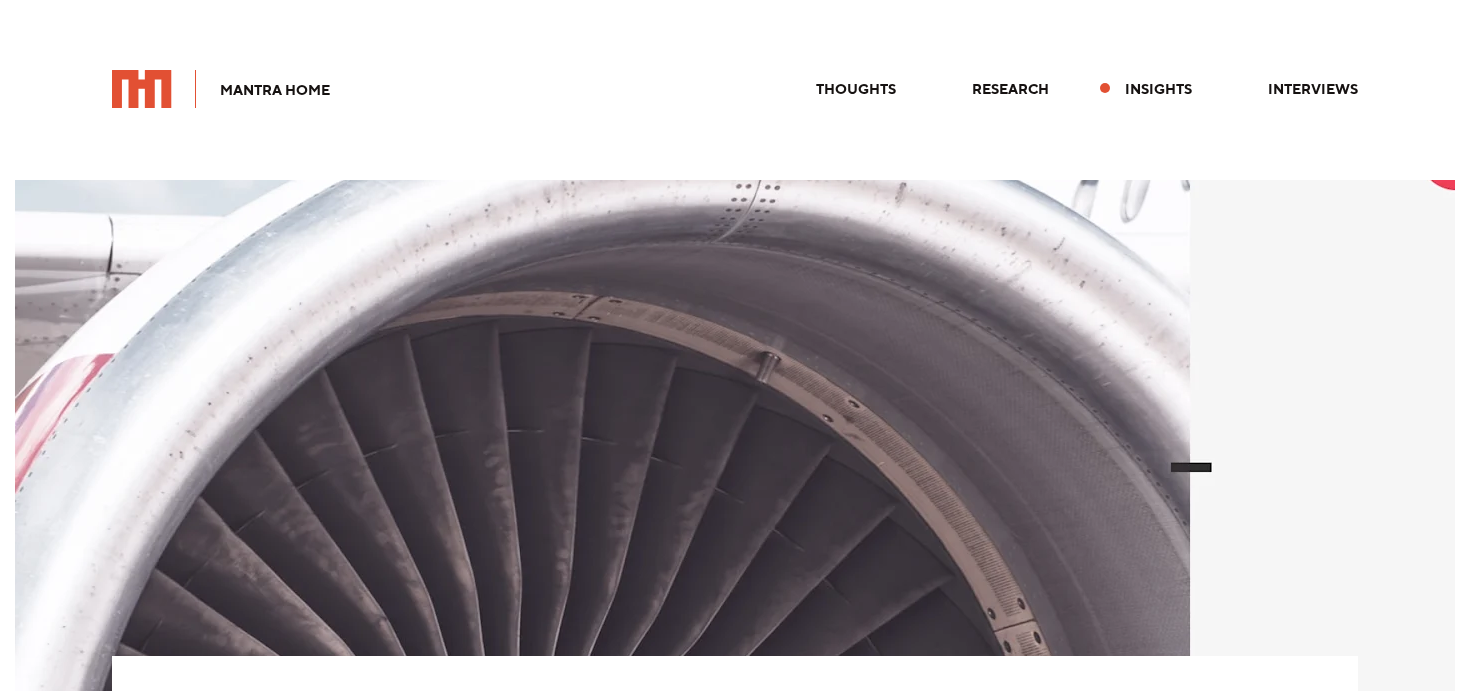 click on "Insights" at bounding box center (1158, 89) 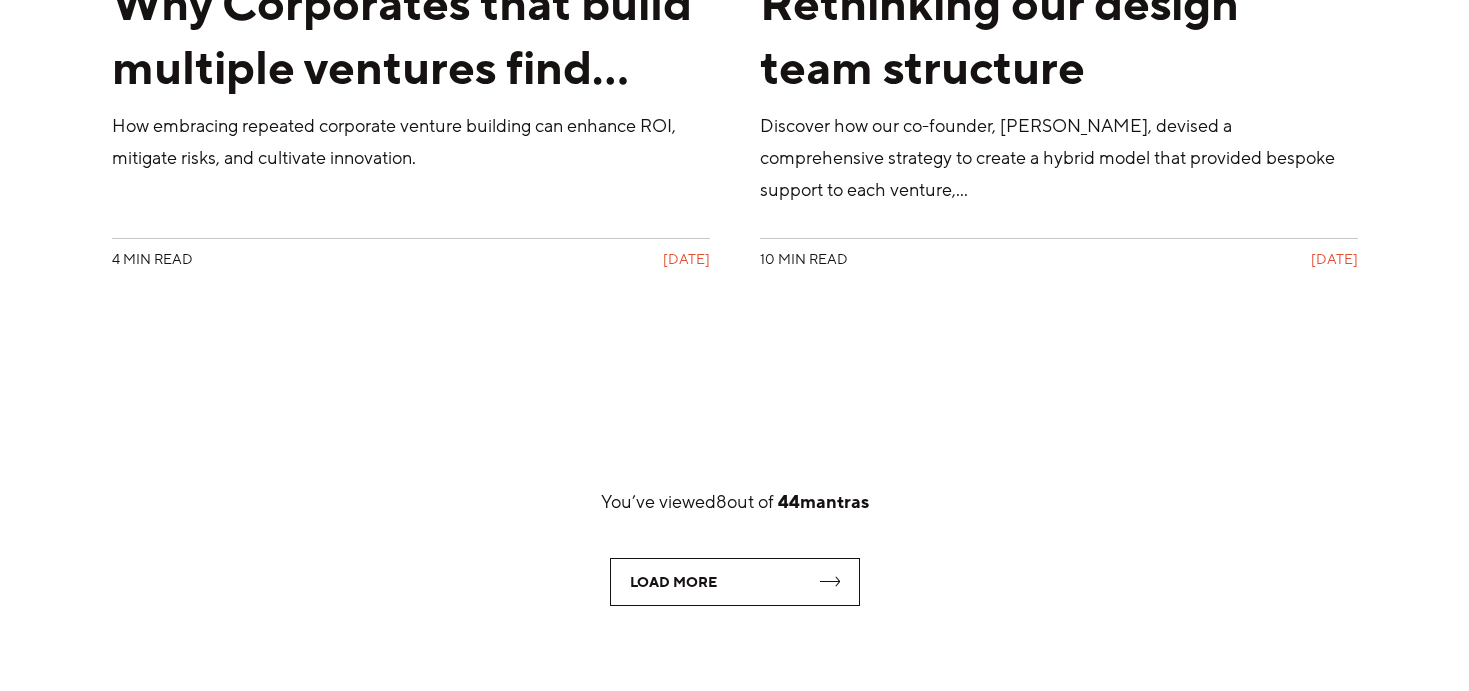click on "Load More" at bounding box center [735, 582] 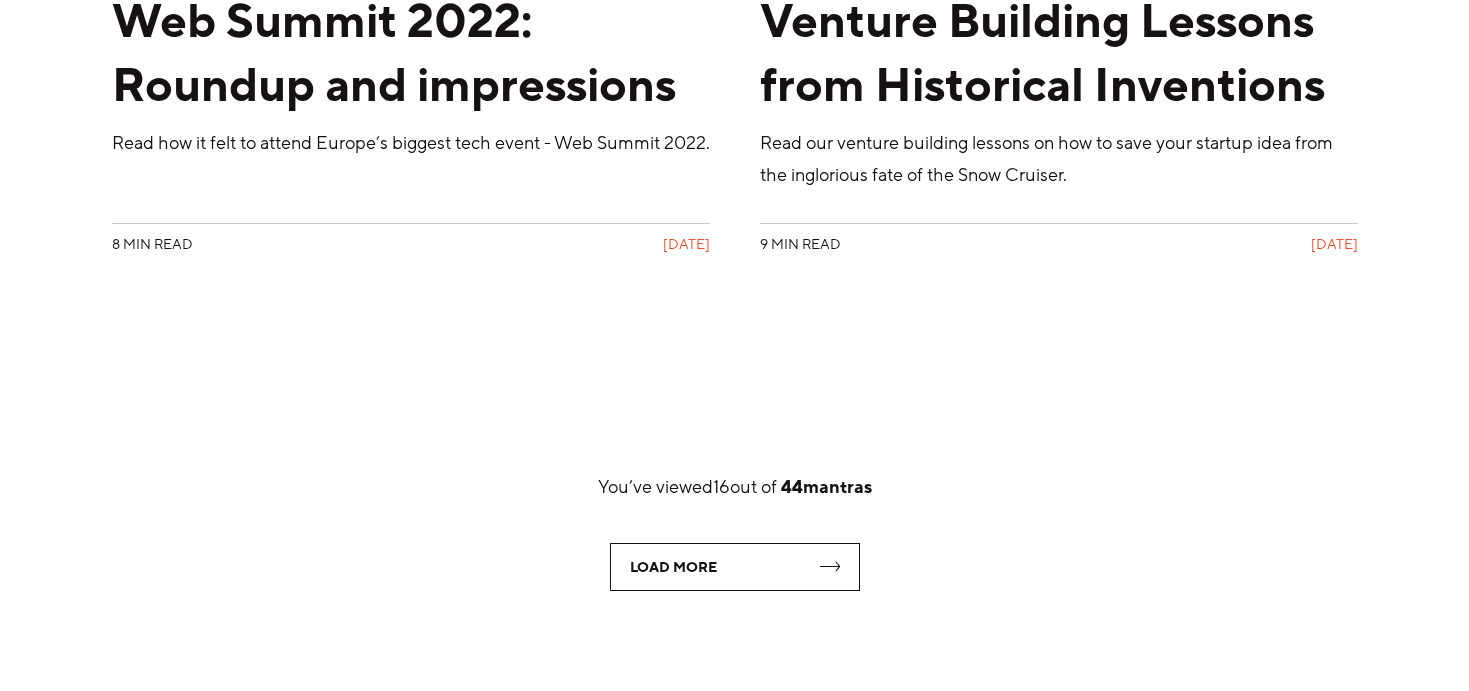 click on "Load More" at bounding box center [735, 567] 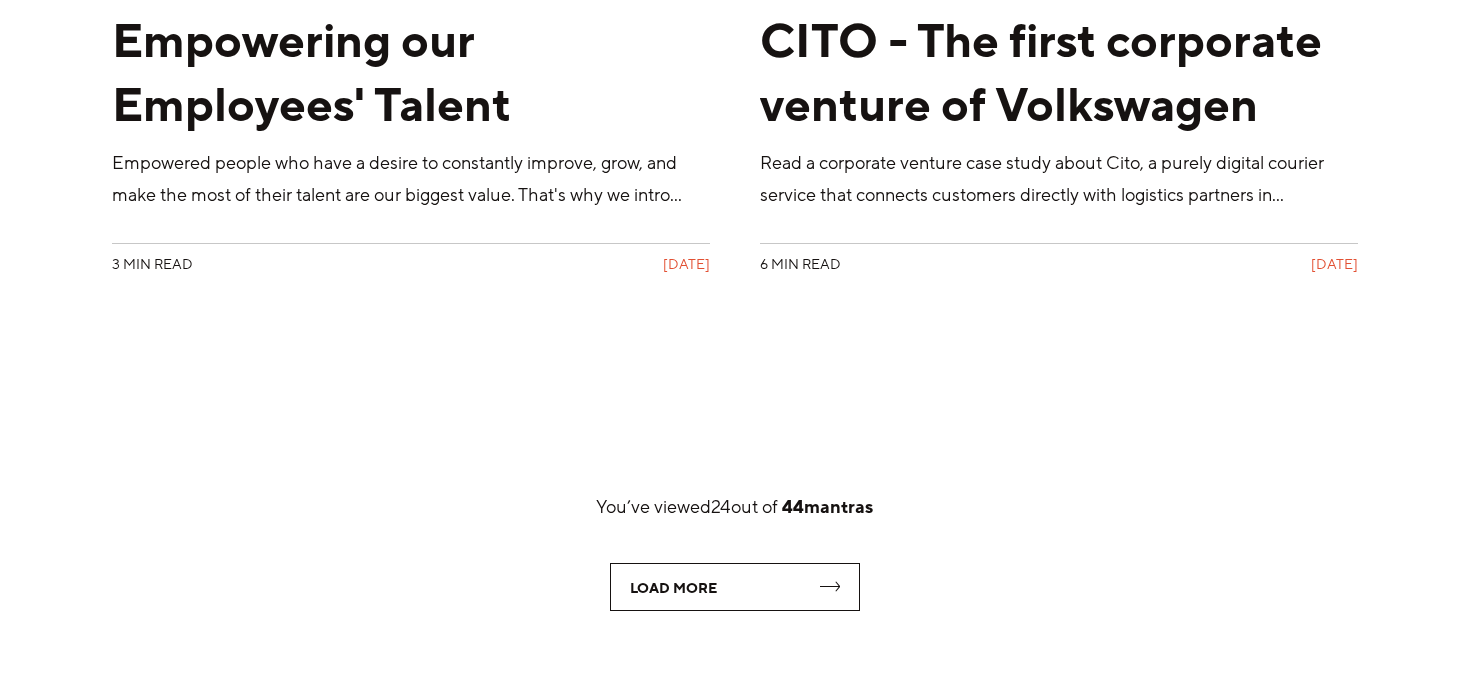 click on "Load More" at bounding box center (735, 587) 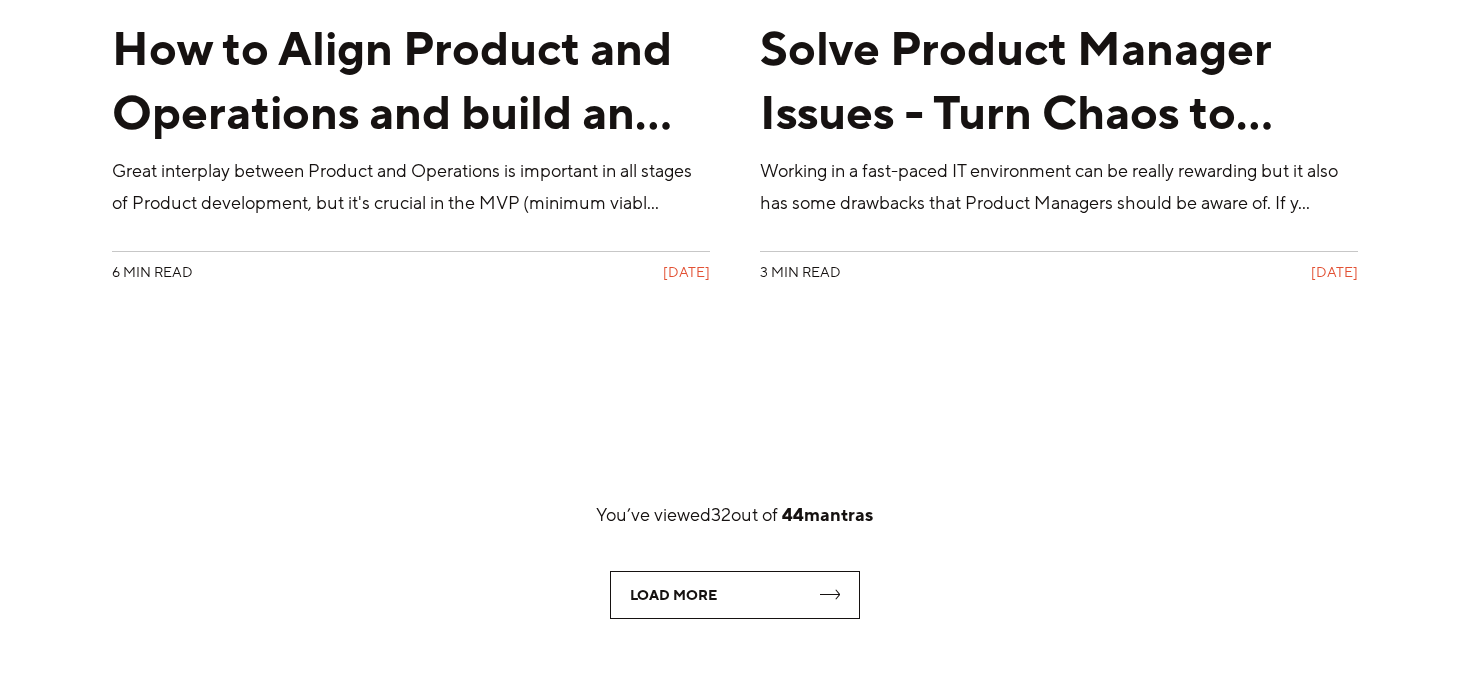 scroll, scrollTop: 14554, scrollLeft: 0, axis: vertical 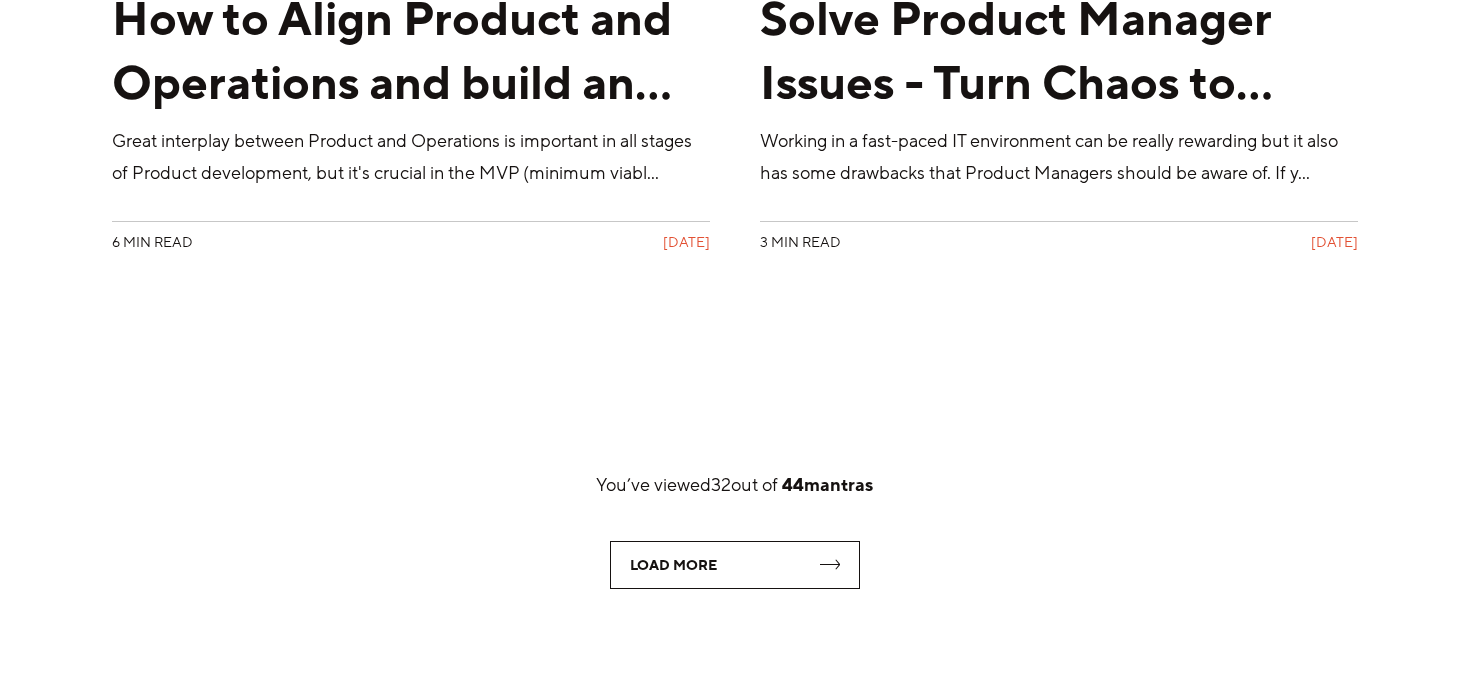 click on "Load More" at bounding box center (735, 565) 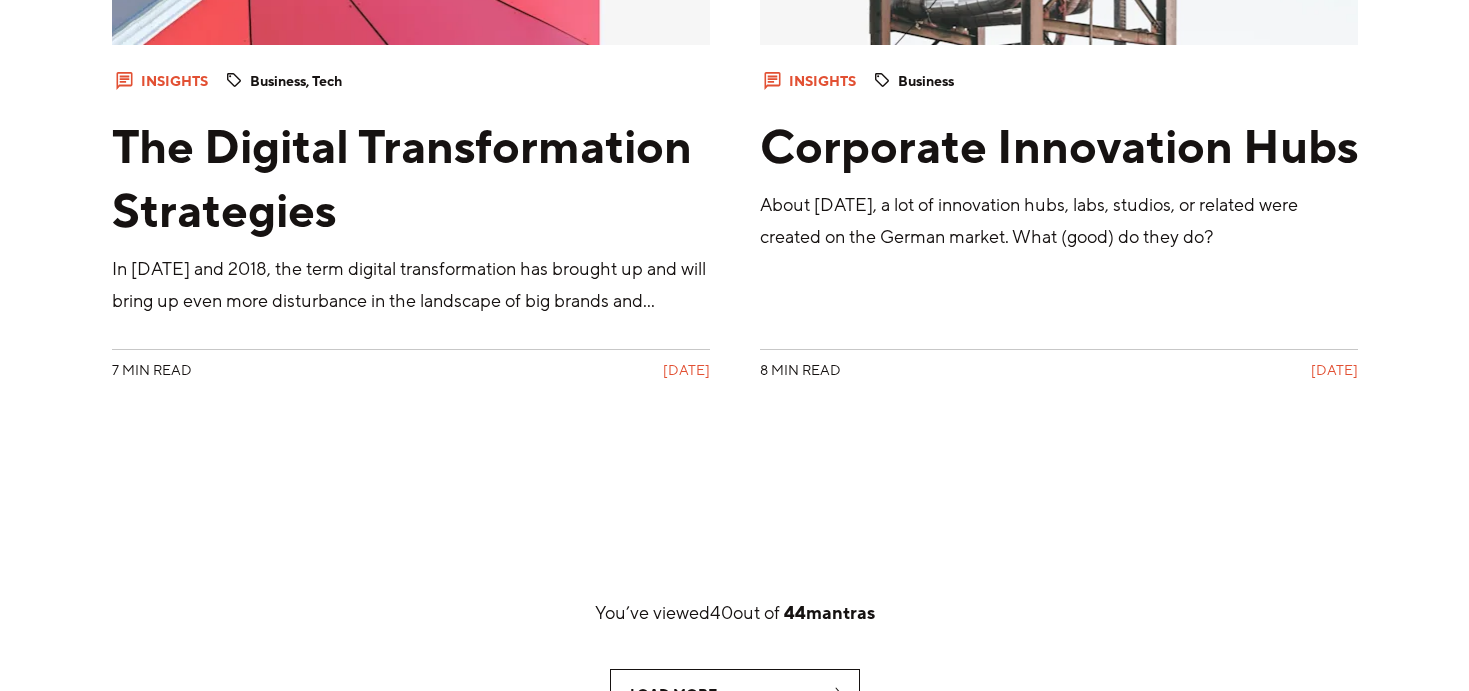 click on "Load More" at bounding box center [735, 693] 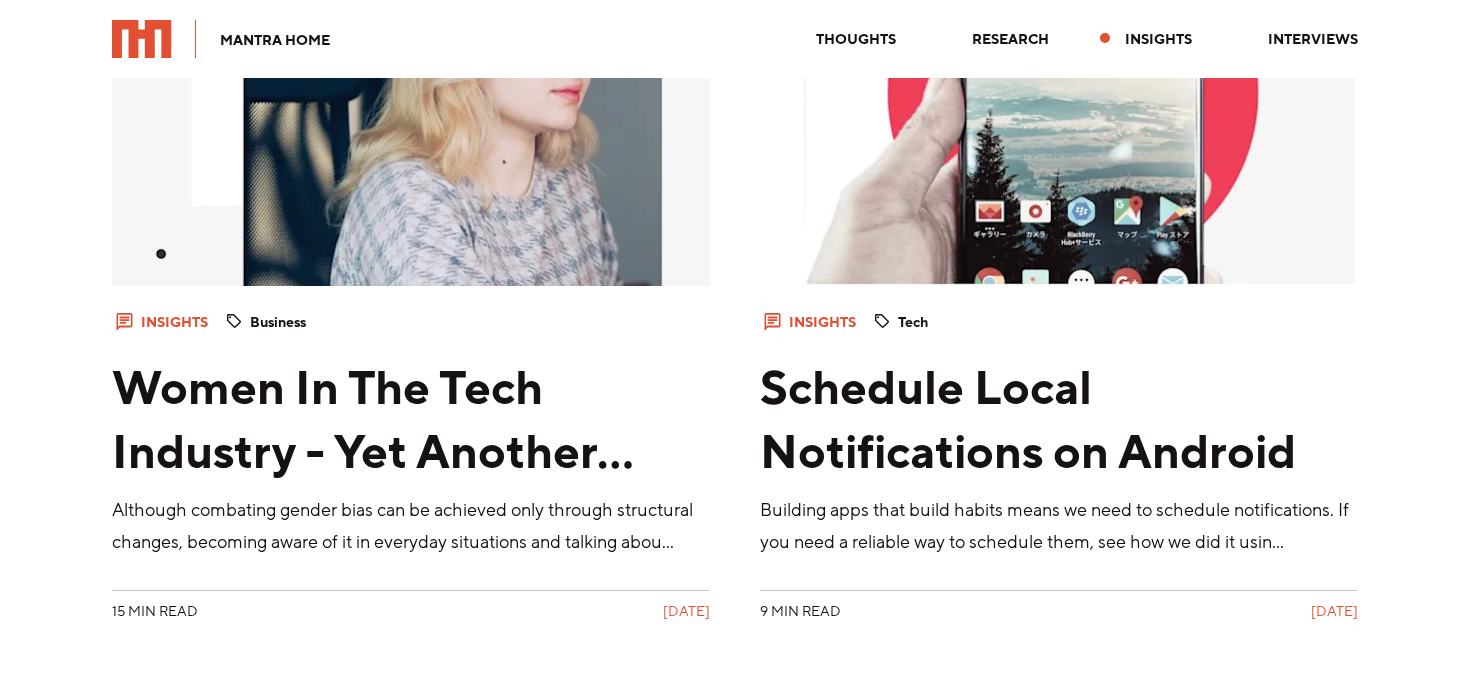 scroll, scrollTop: 13156, scrollLeft: 0, axis: vertical 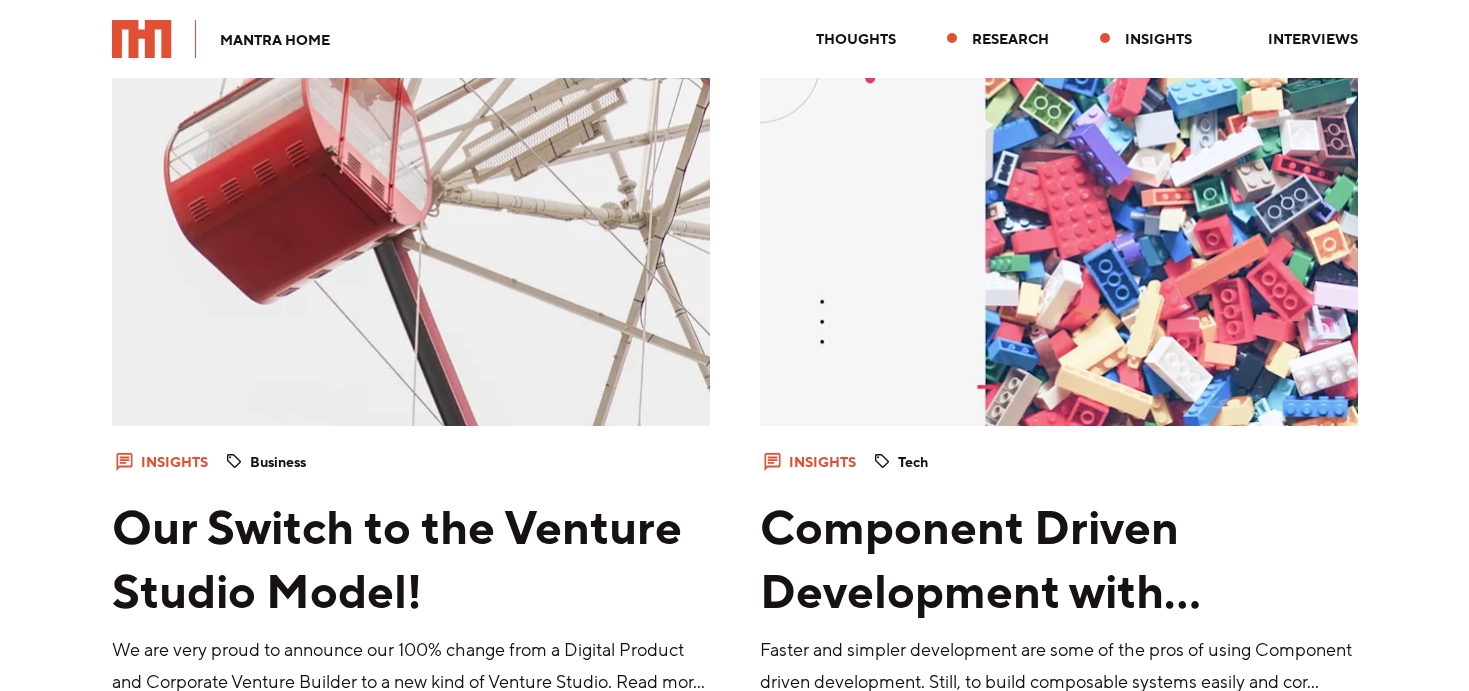 click on "Research" at bounding box center (1010, 39) 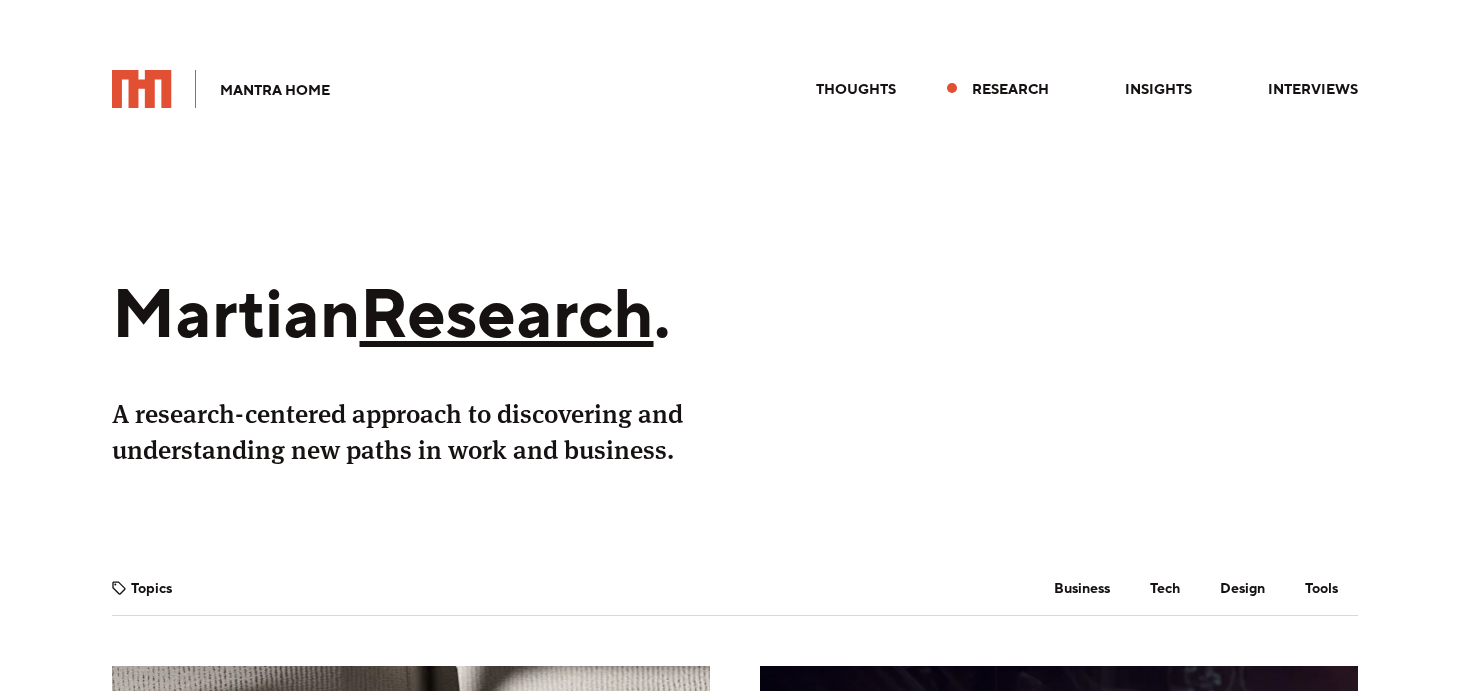 scroll, scrollTop: 2000, scrollLeft: 0, axis: vertical 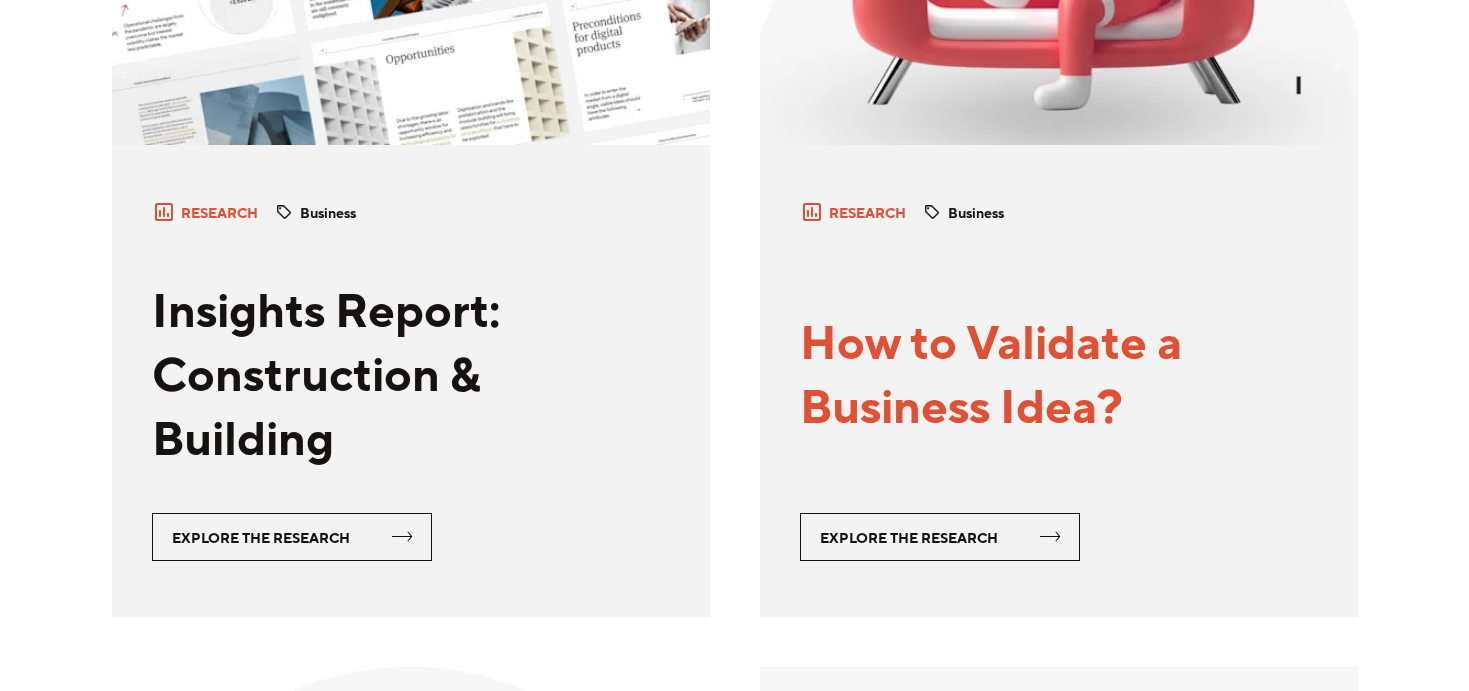 click on "How to Validate a Business Idea?" at bounding box center (1059, 377) 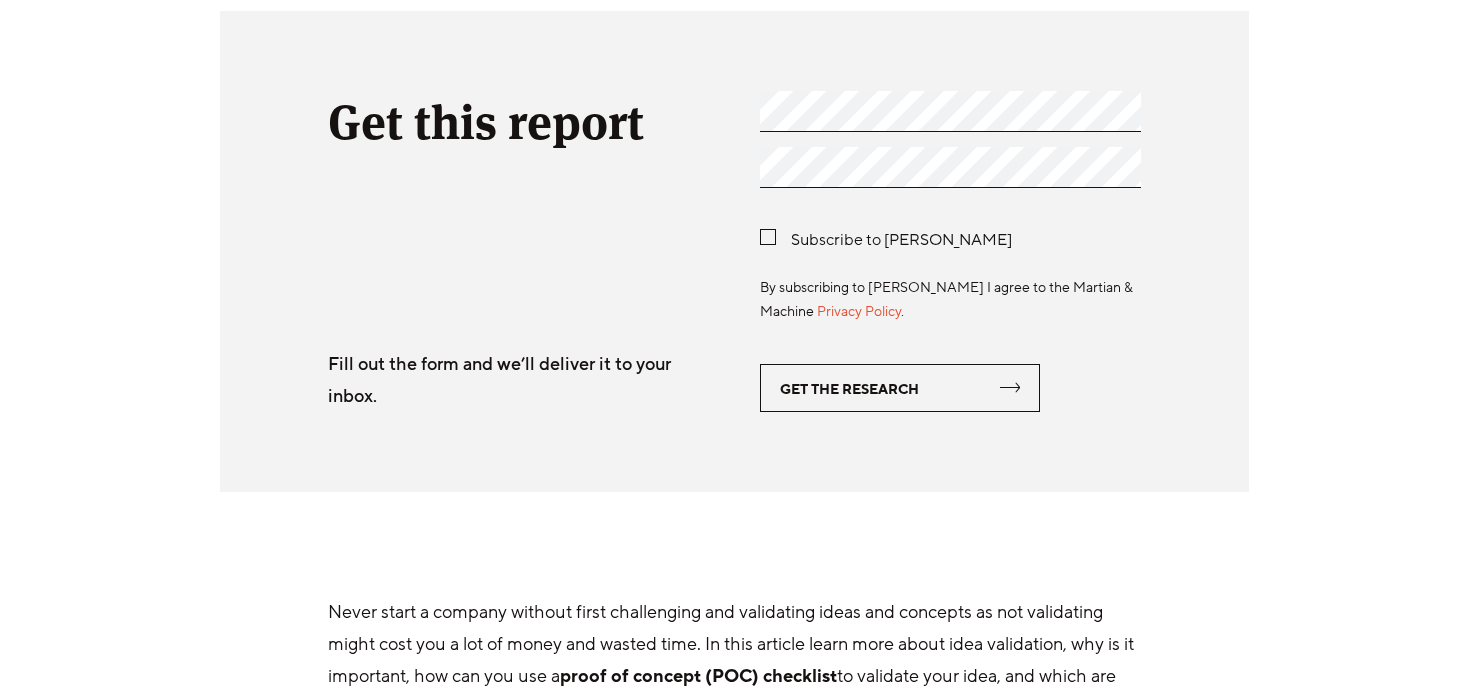 scroll, scrollTop: 1133, scrollLeft: 0, axis: vertical 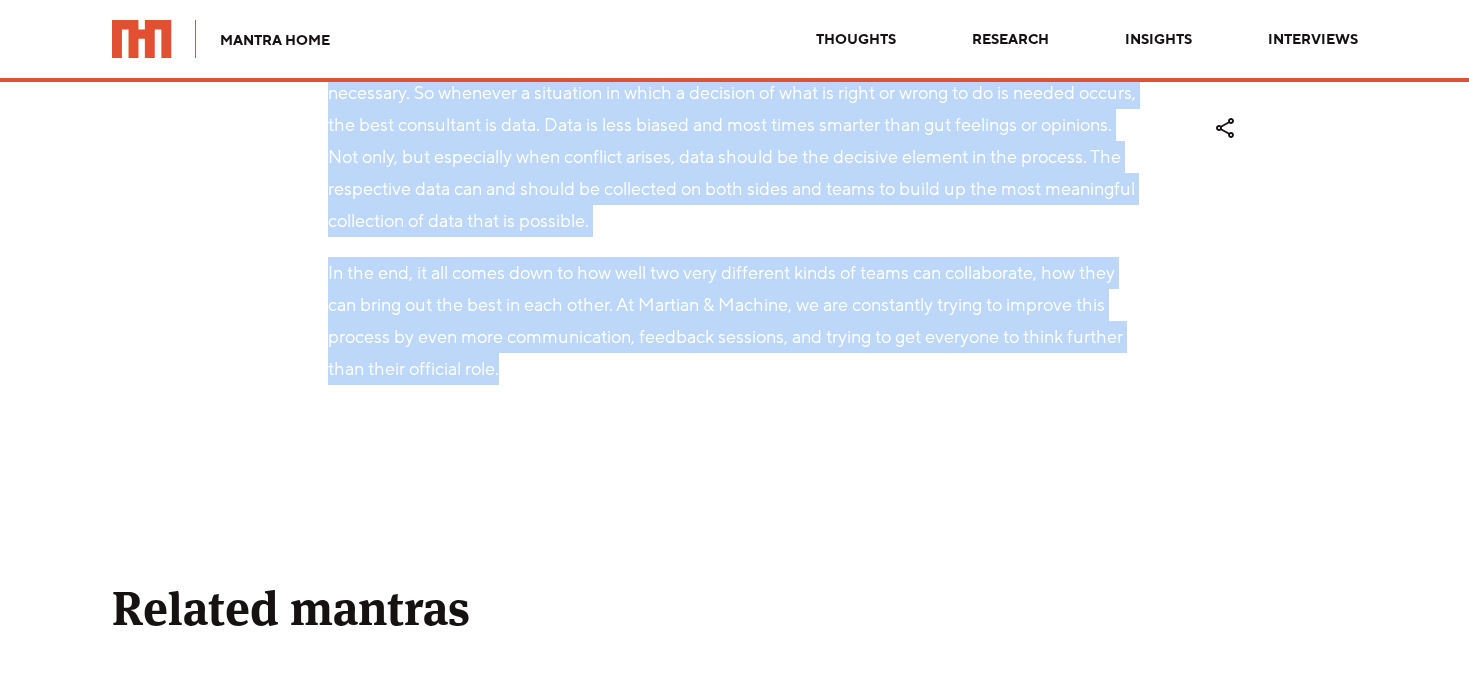 drag, startPoint x: 220, startPoint y: 165, endPoint x: 506, endPoint y: 357, distance: 344.4706 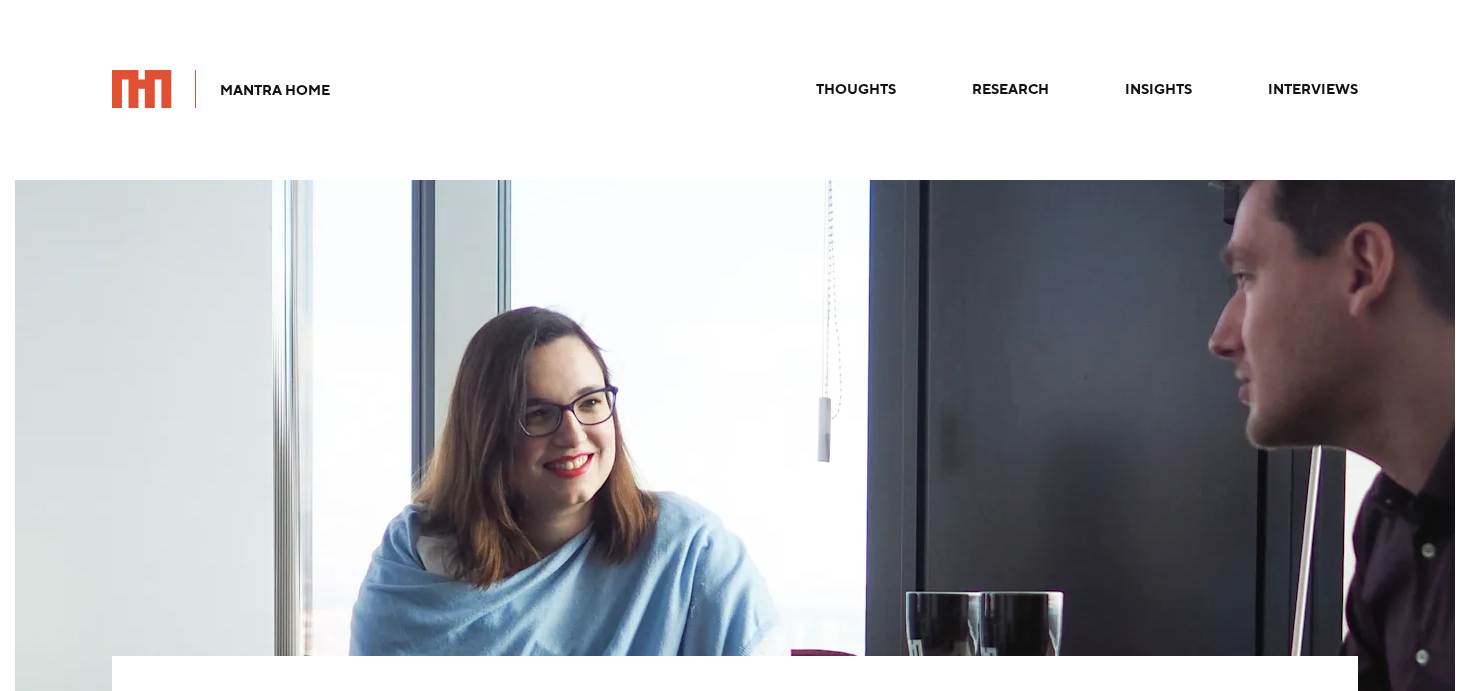 scroll, scrollTop: 0, scrollLeft: 0, axis: both 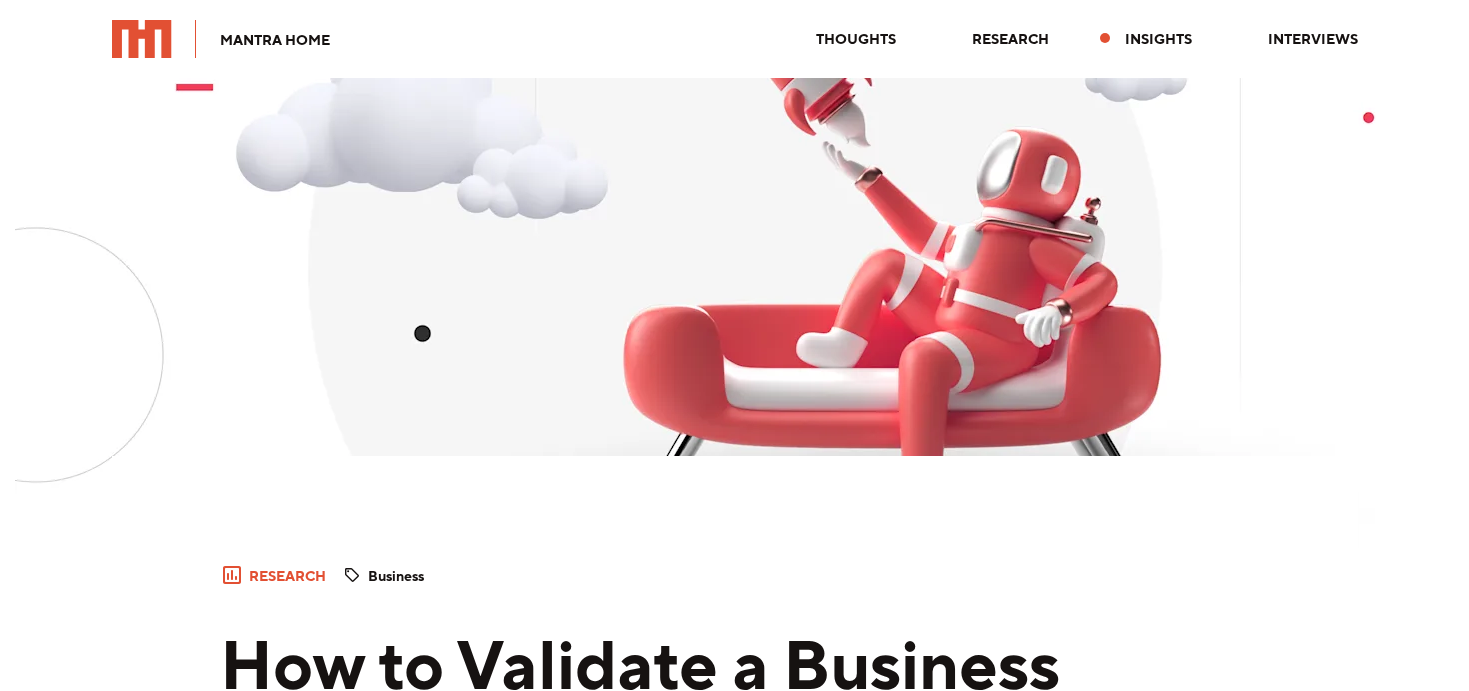 click on "Insights" at bounding box center [1158, 39] 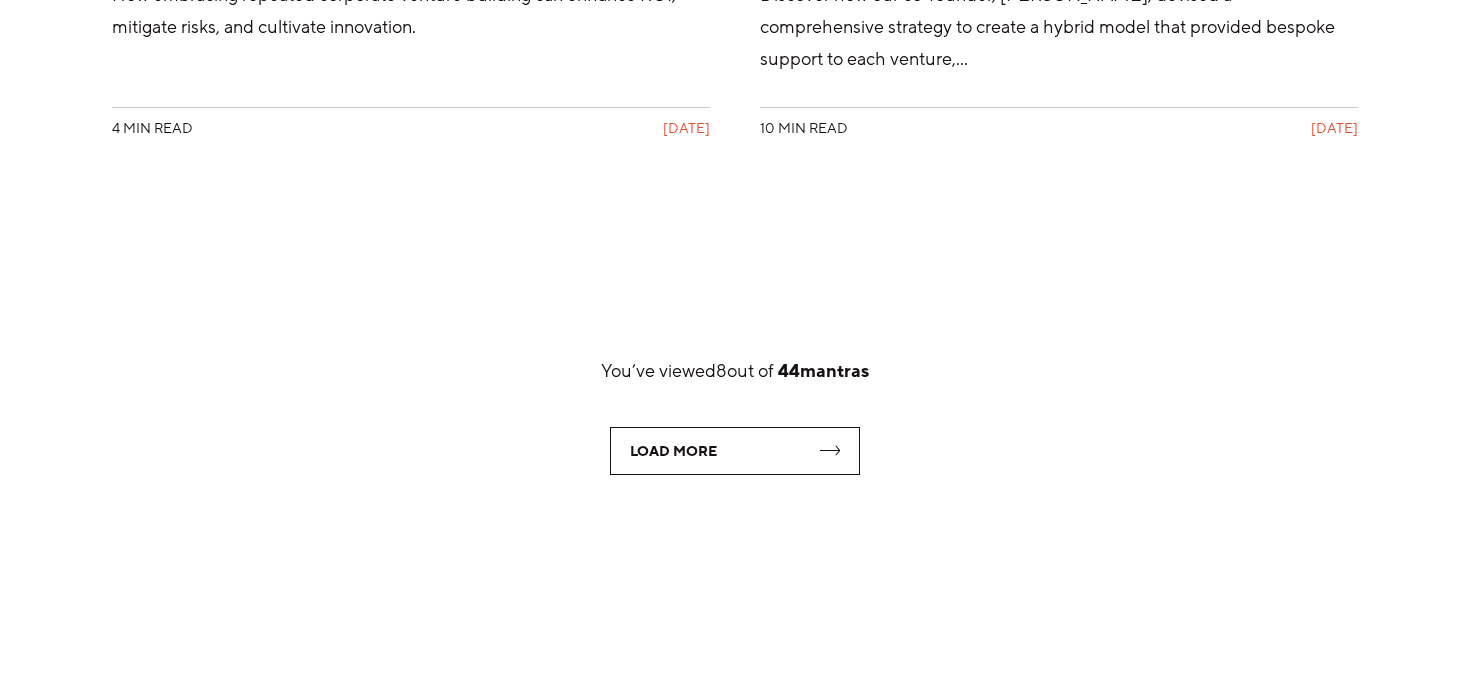 click on "Load More" at bounding box center (735, 451) 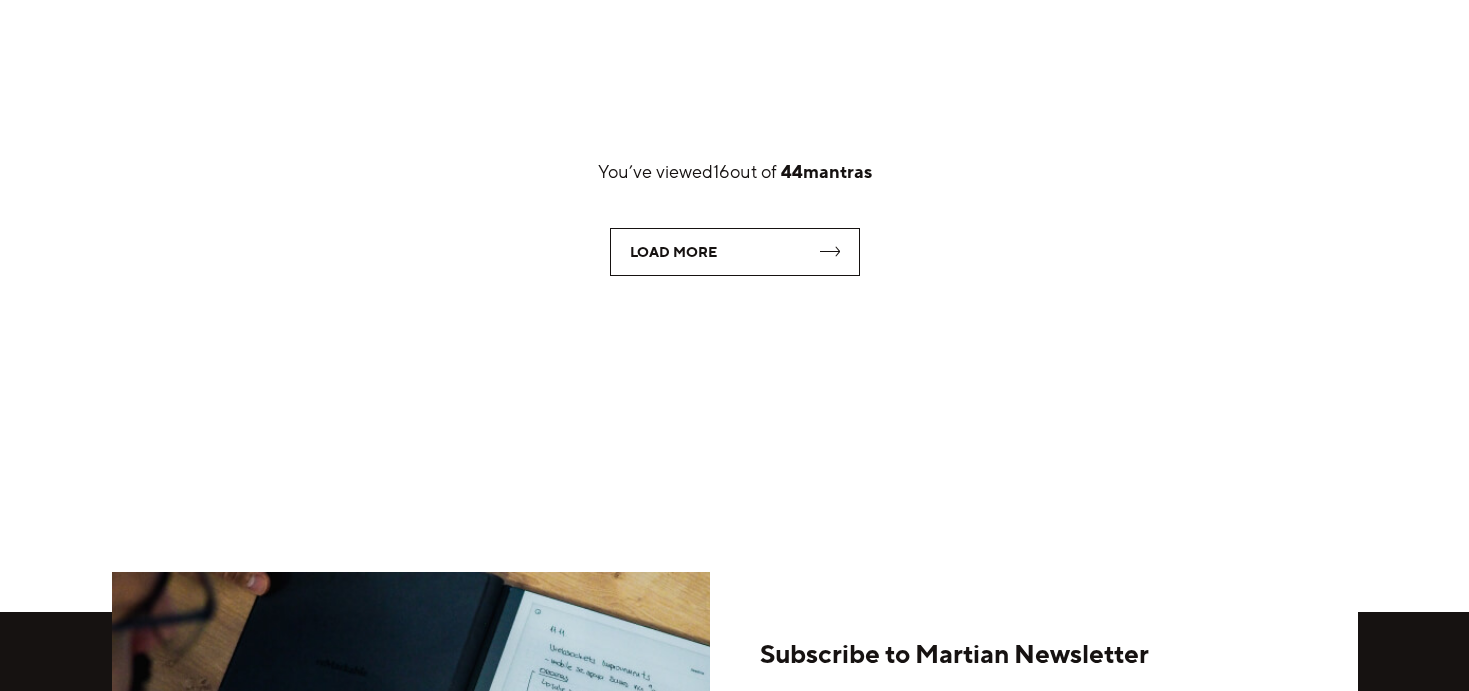 click on "Load More" at bounding box center (735, 252) 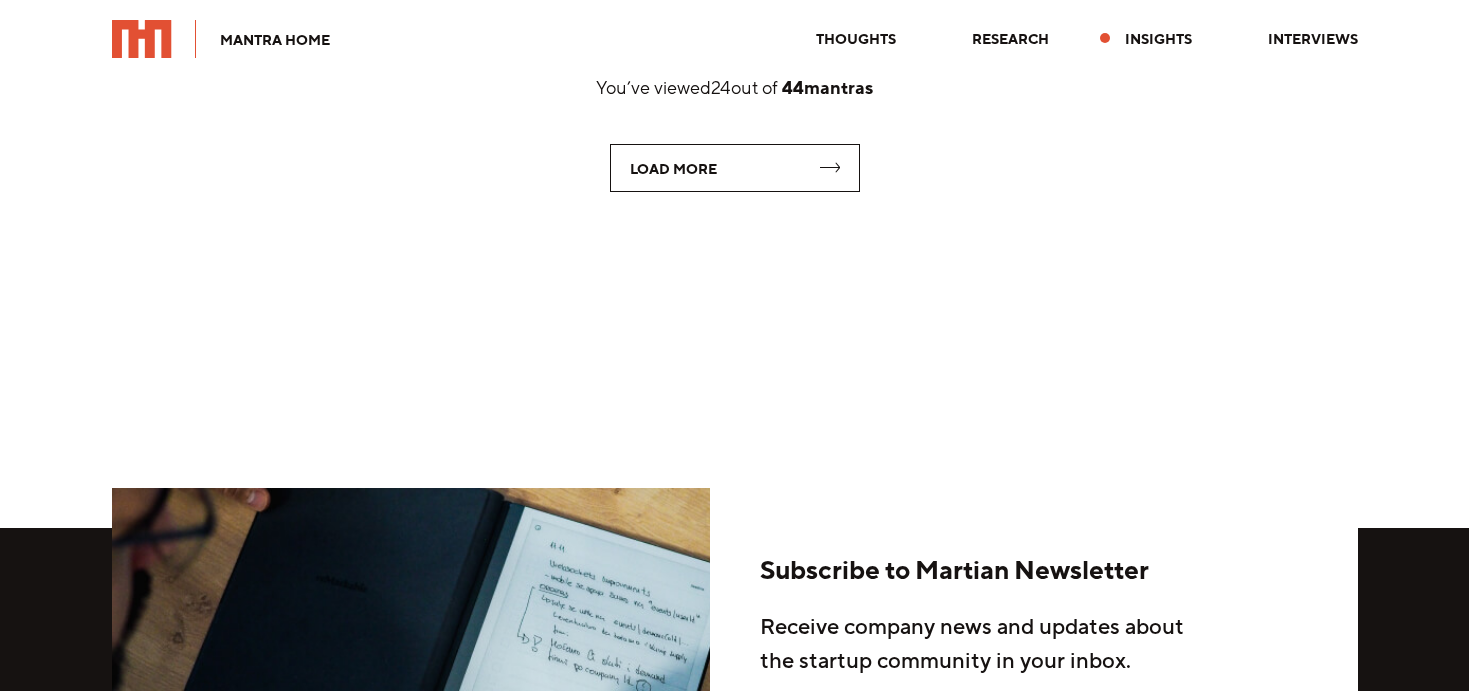 scroll, scrollTop: 11259, scrollLeft: 0, axis: vertical 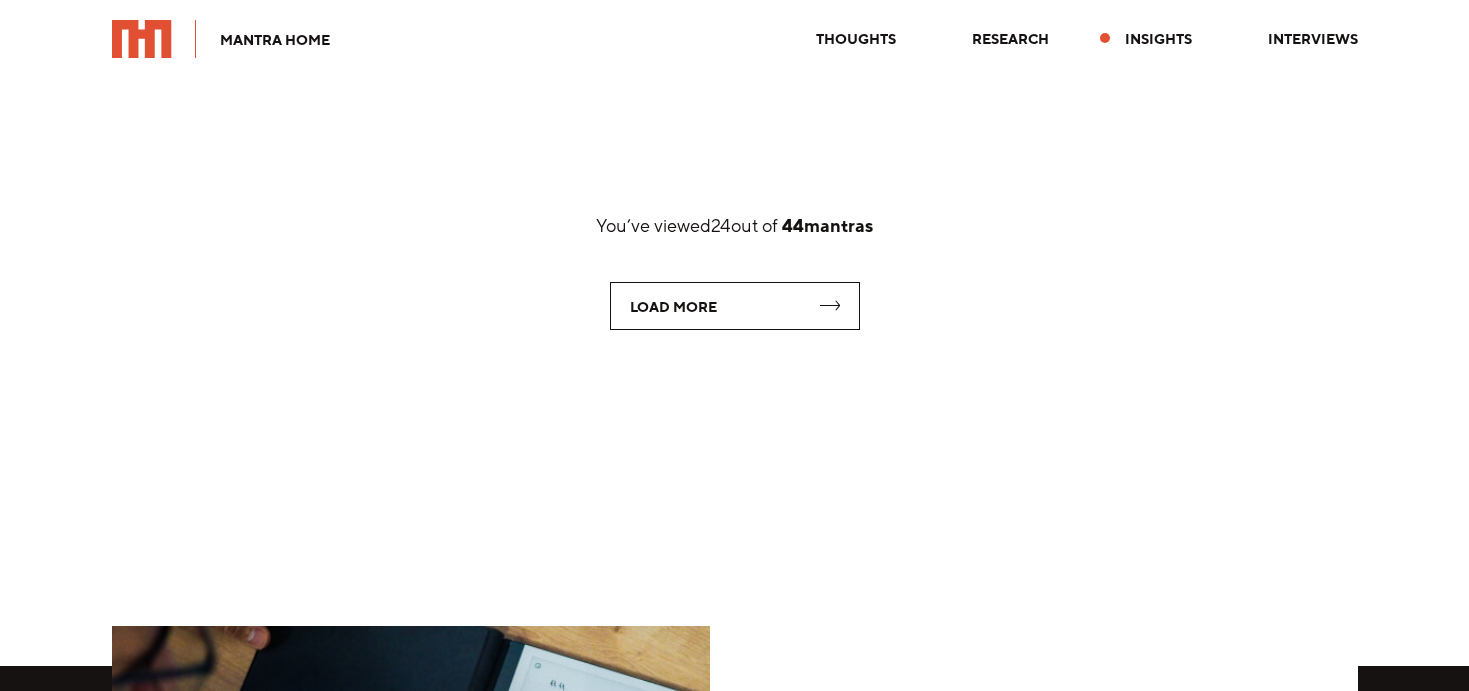 click on "Load More" at bounding box center [735, 306] 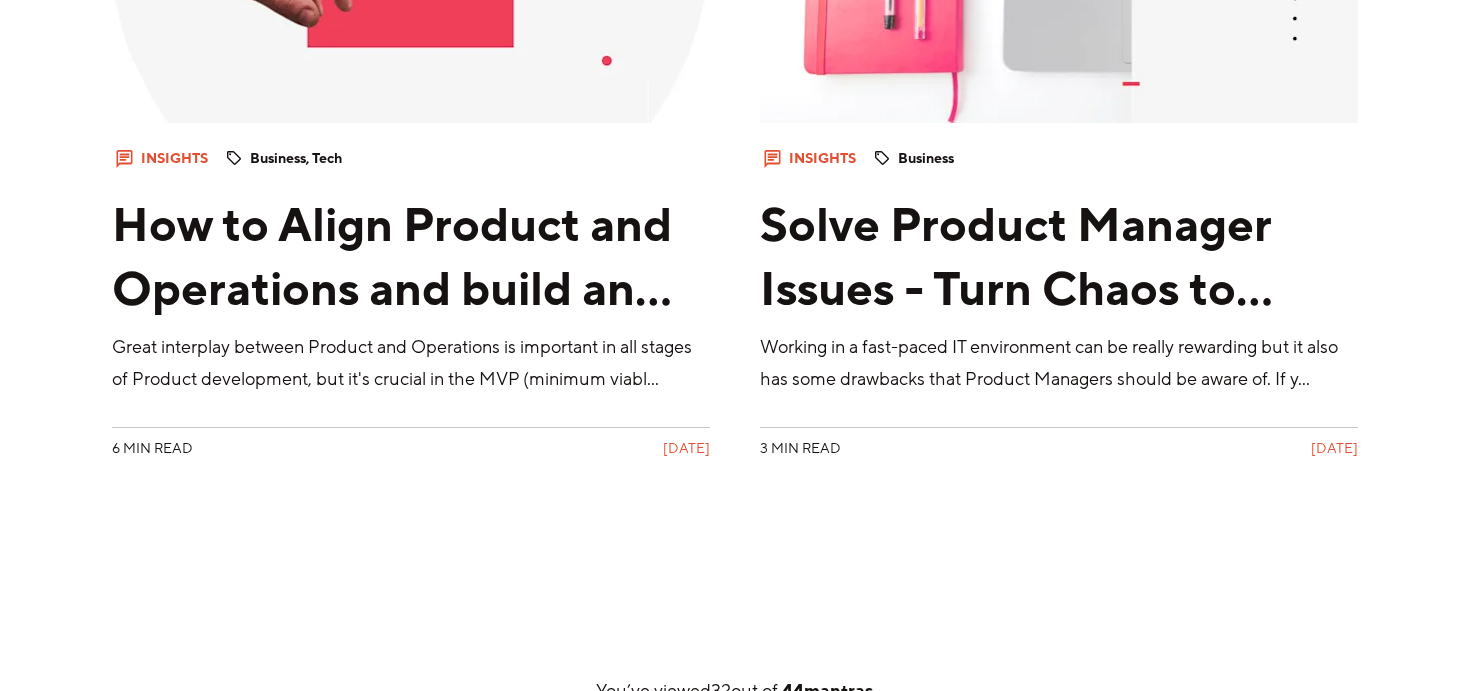 scroll, scrollTop: 14473, scrollLeft: 0, axis: vertical 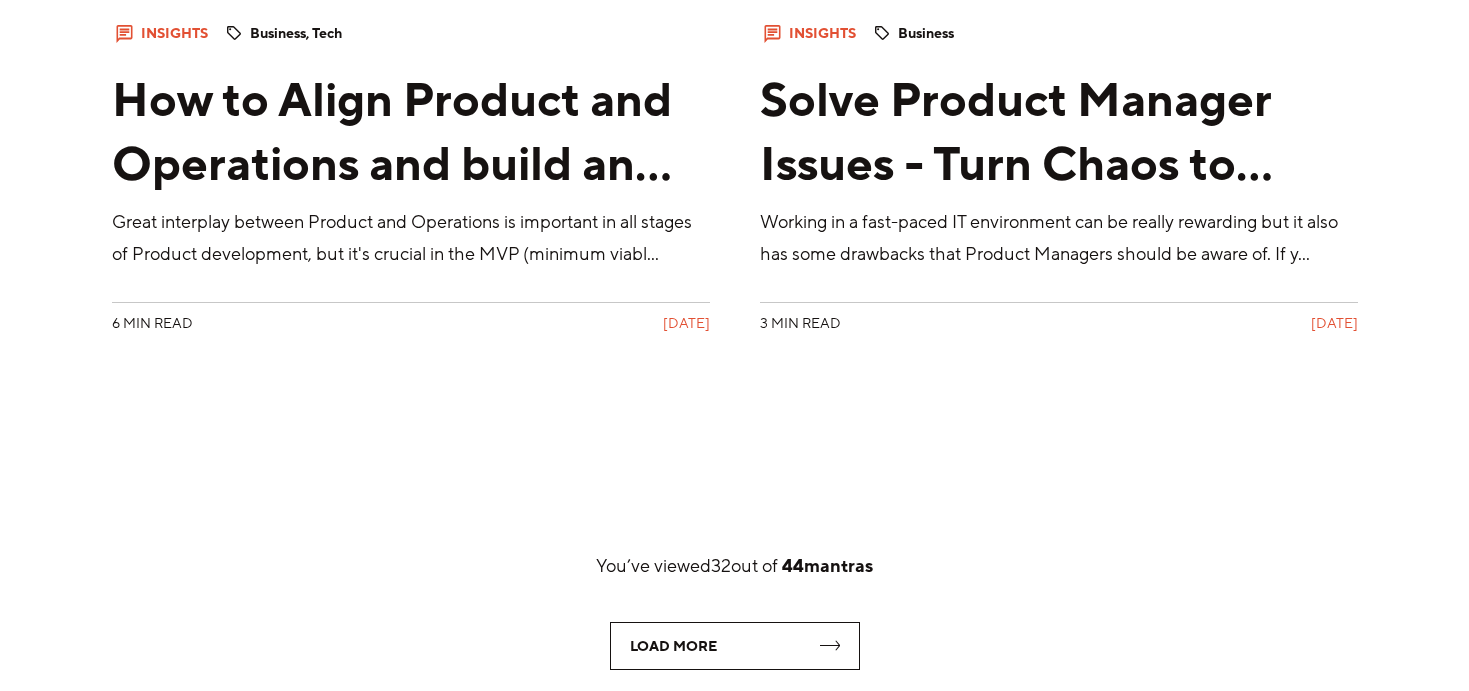 click on "Load More" at bounding box center [735, 646] 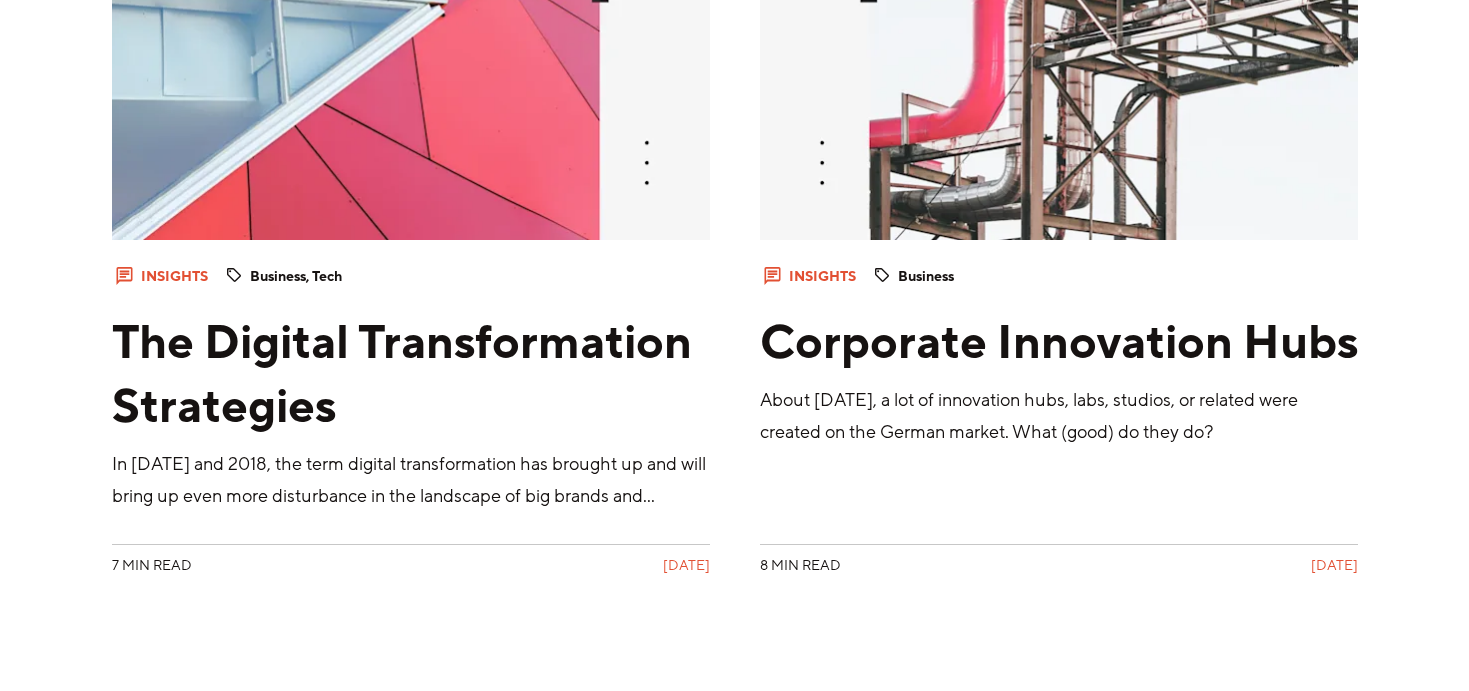 scroll, scrollTop: 17846, scrollLeft: 0, axis: vertical 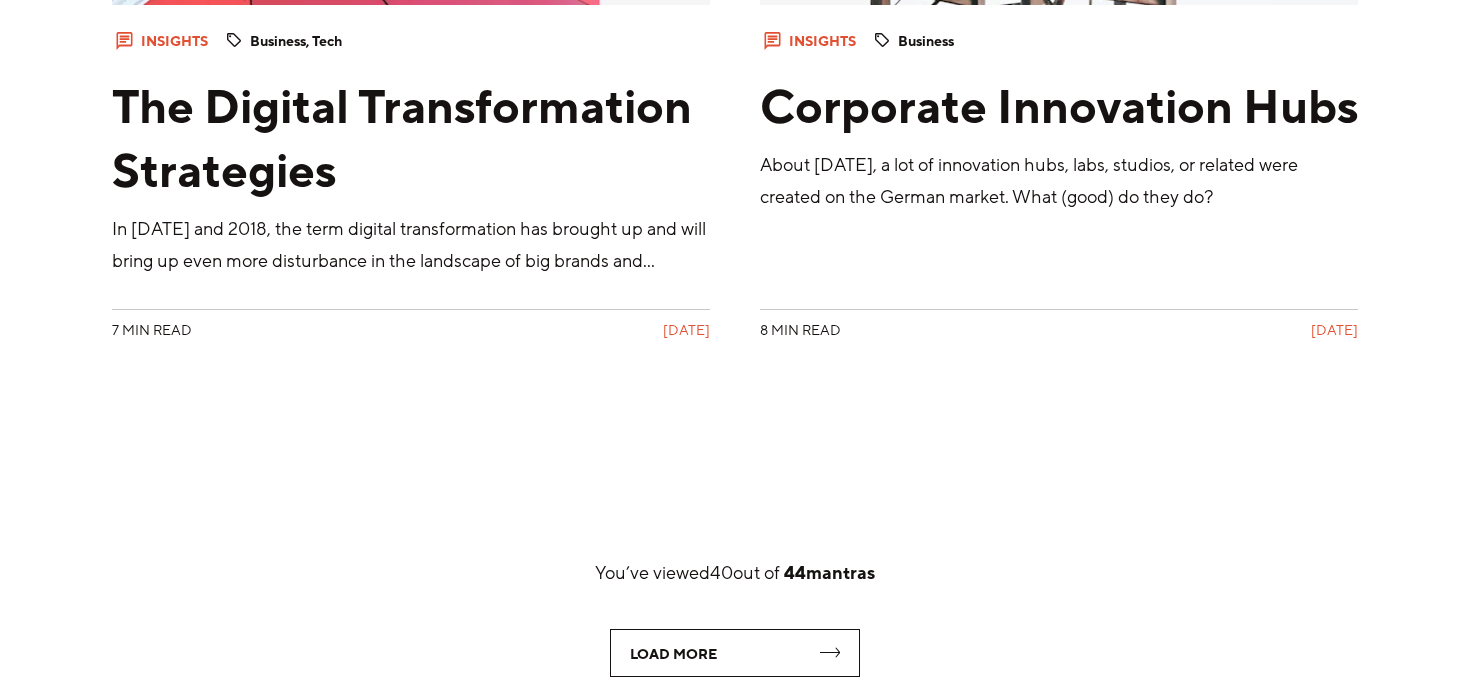 click on "Load More" at bounding box center (735, 653) 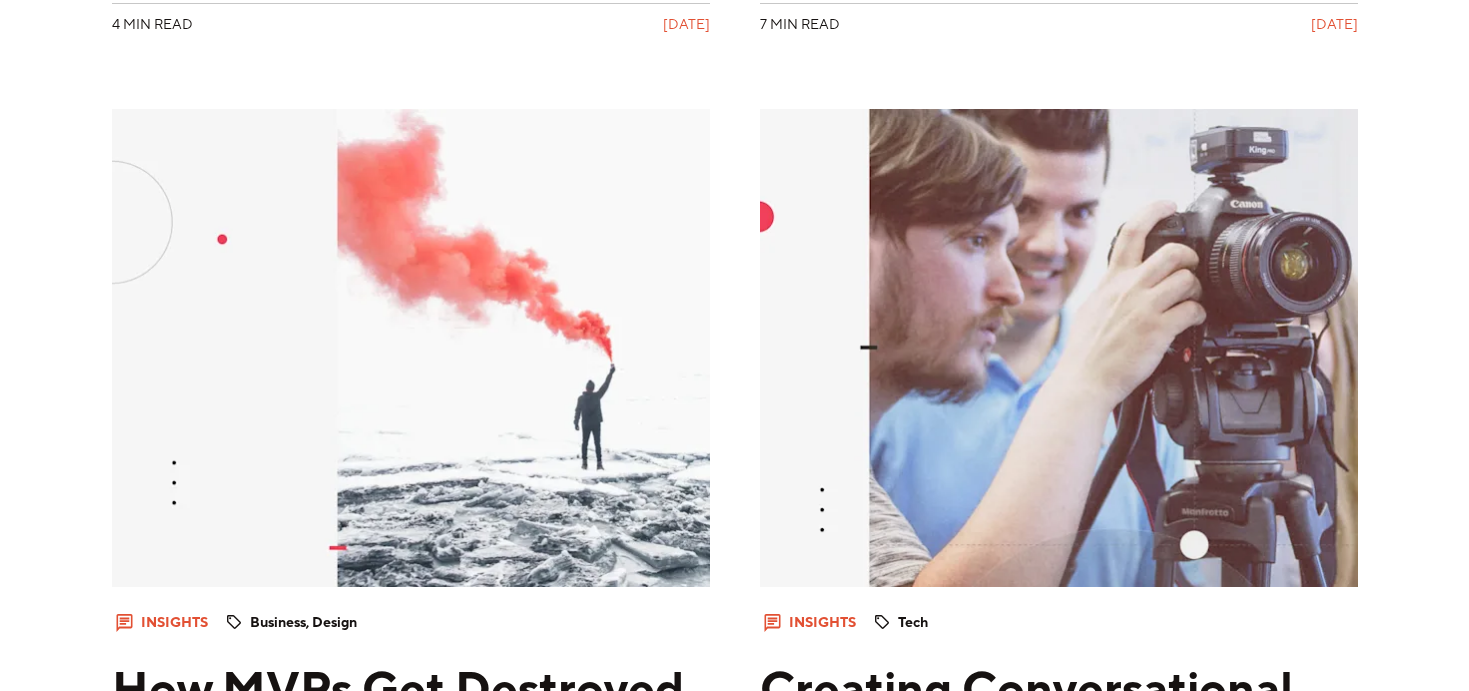scroll, scrollTop: 19449, scrollLeft: 0, axis: vertical 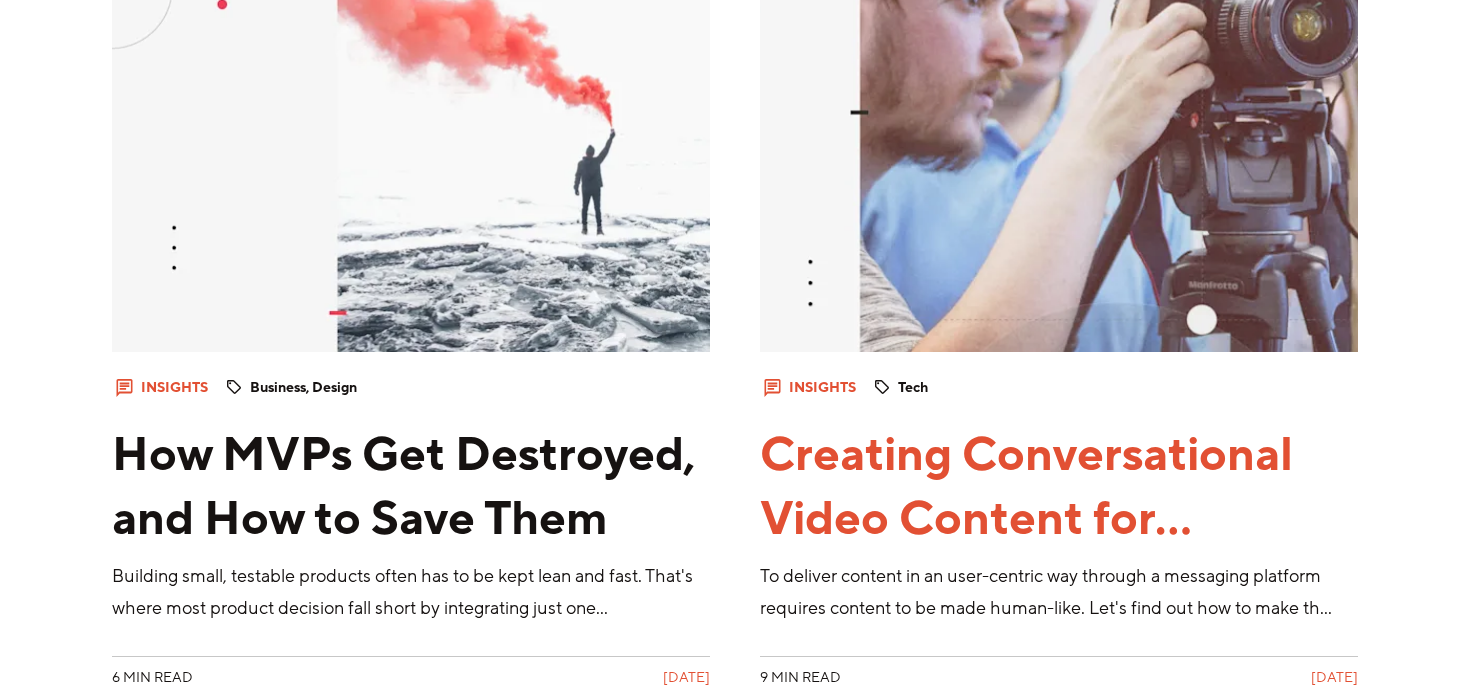 click on "Creating Conversational Video Content for Chatbots" at bounding box center (1059, 488) 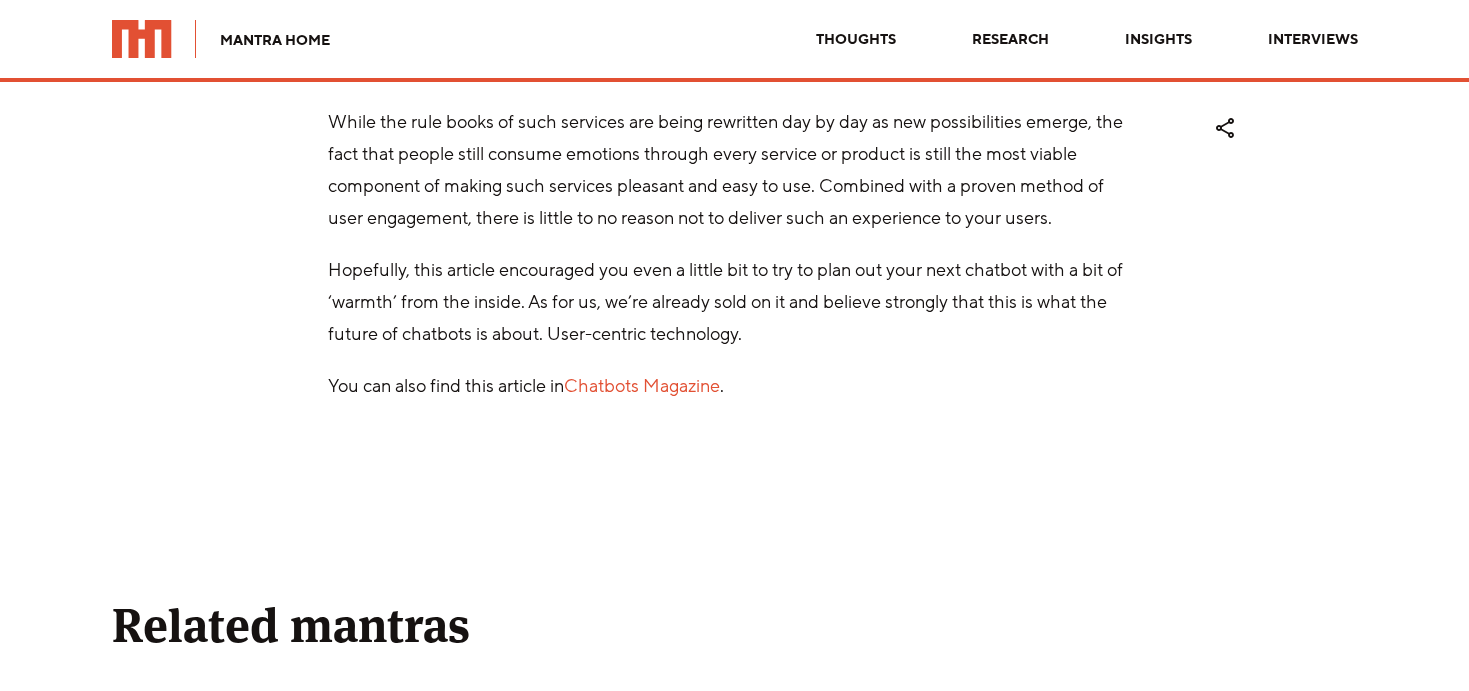 scroll, scrollTop: 12022, scrollLeft: 0, axis: vertical 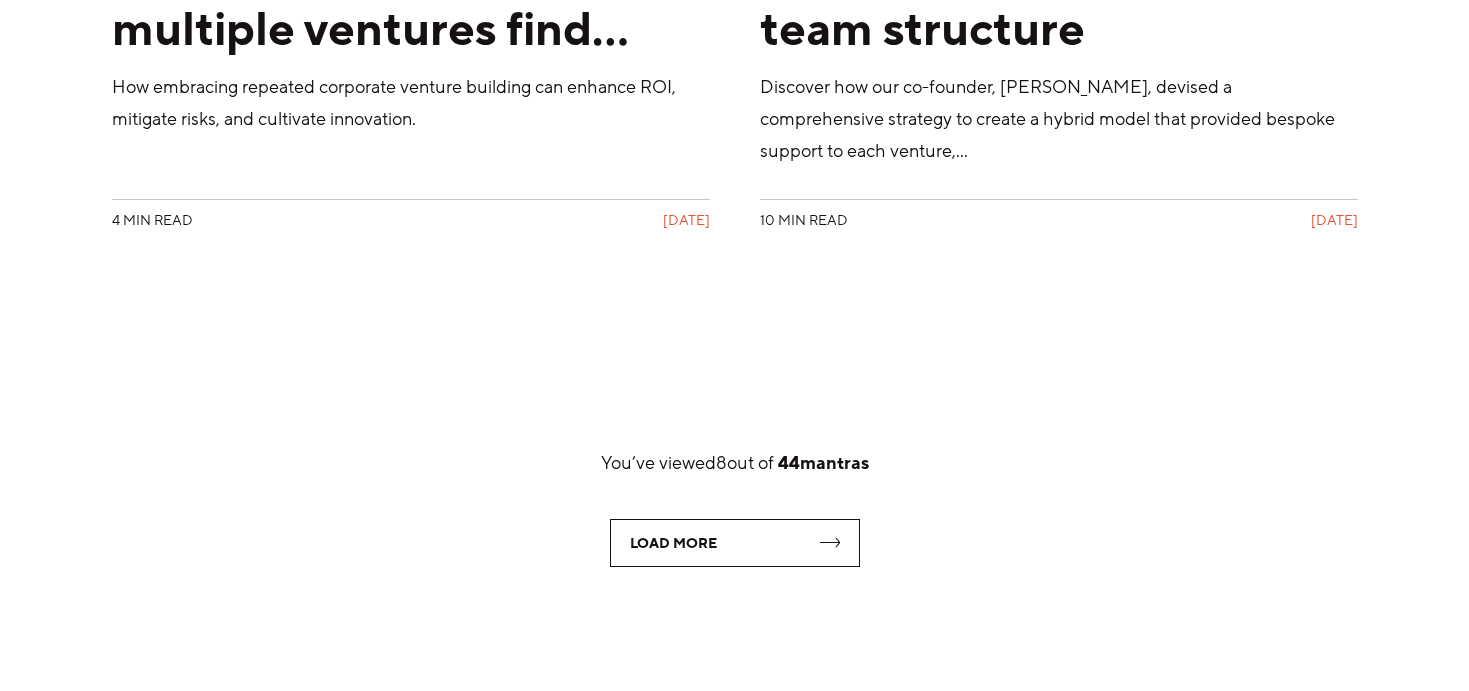 click on "Load More" at bounding box center [735, 543] 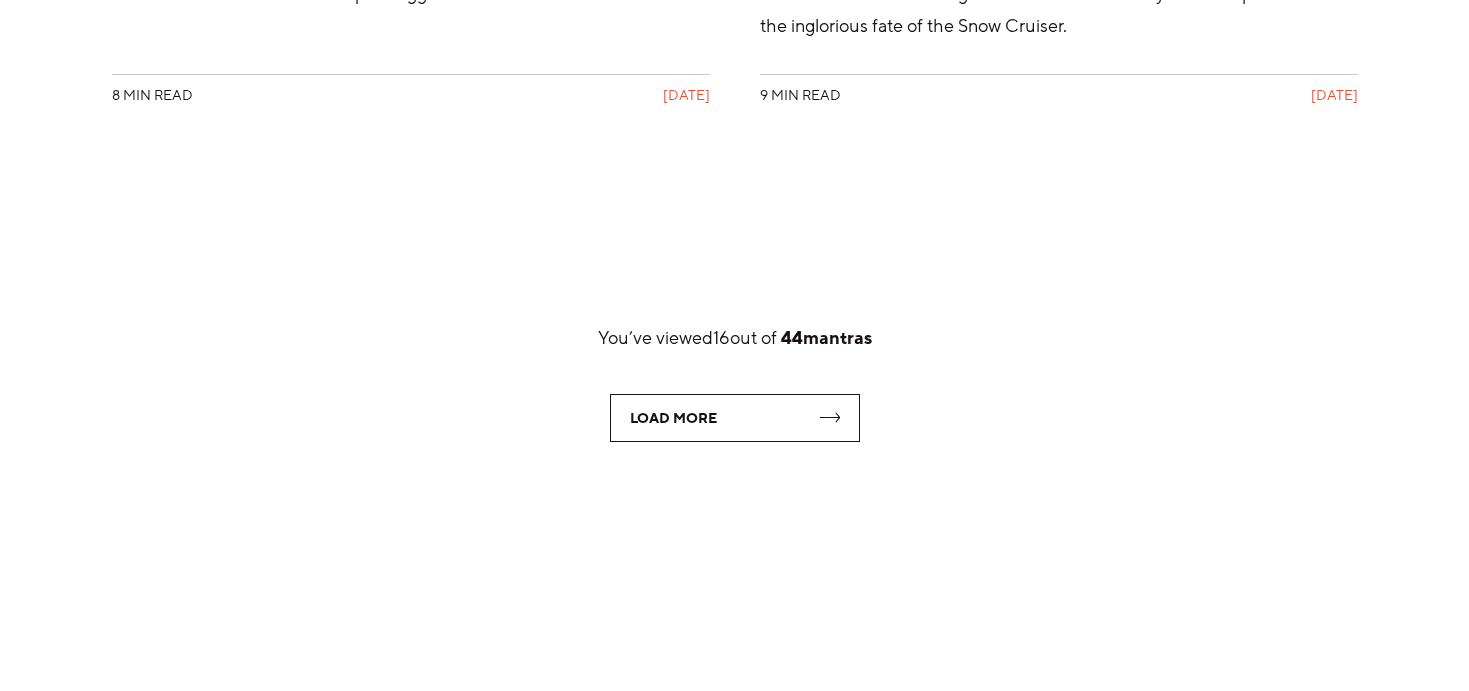 scroll, scrollTop: 7708, scrollLeft: 0, axis: vertical 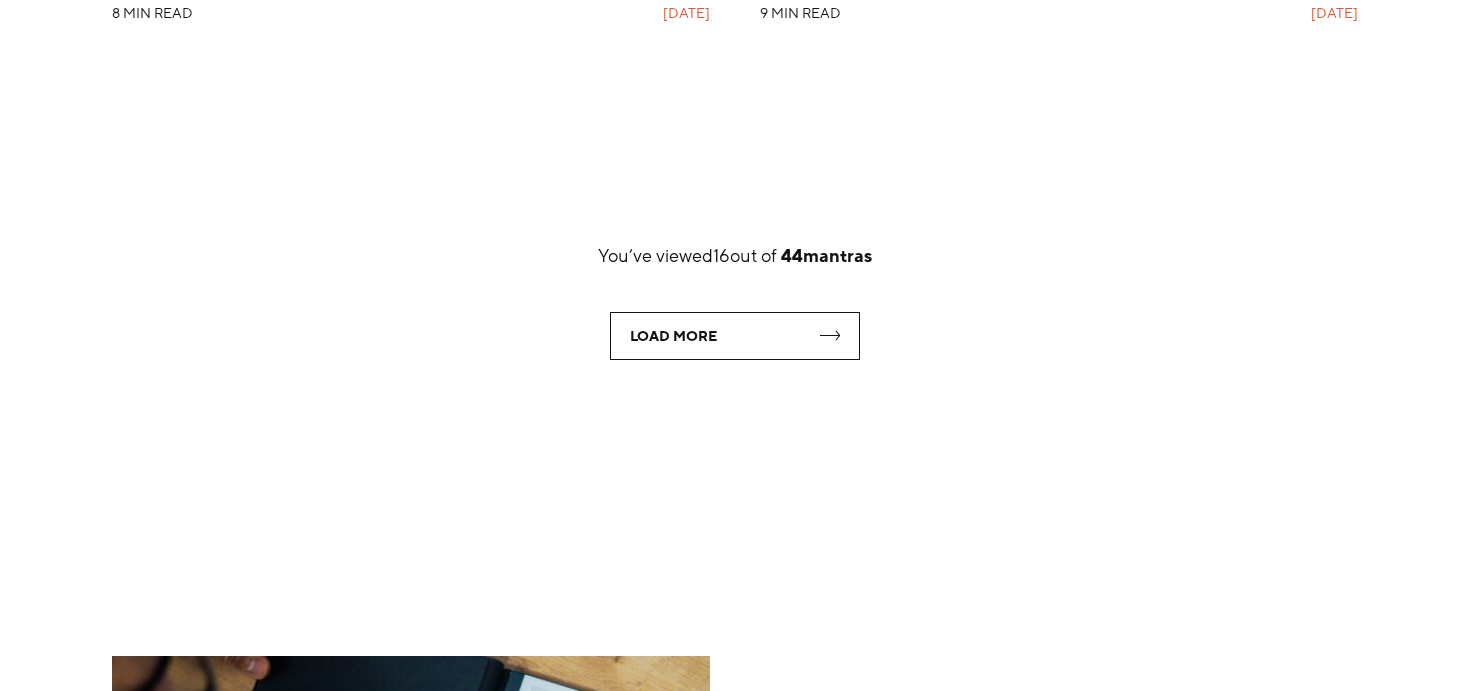 click on "Load More" at bounding box center (735, 336) 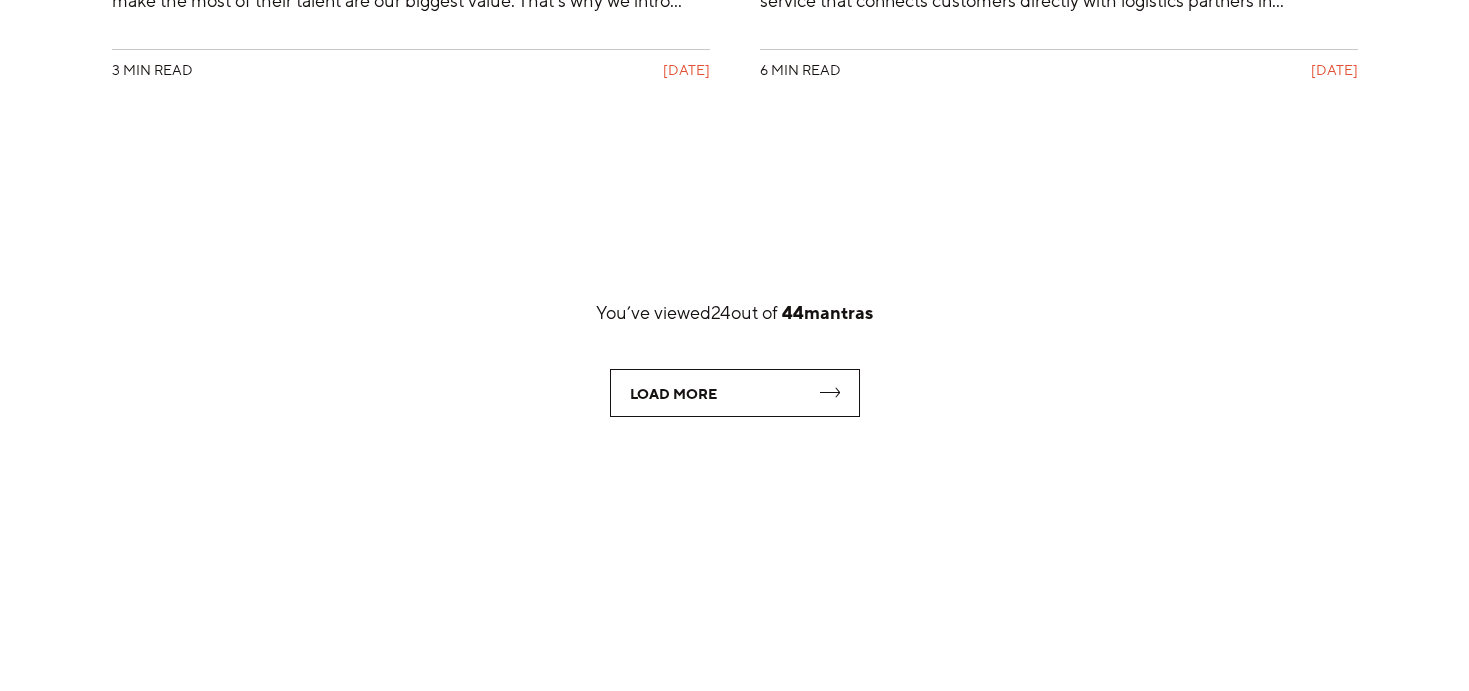 click on "Load More" at bounding box center [735, 393] 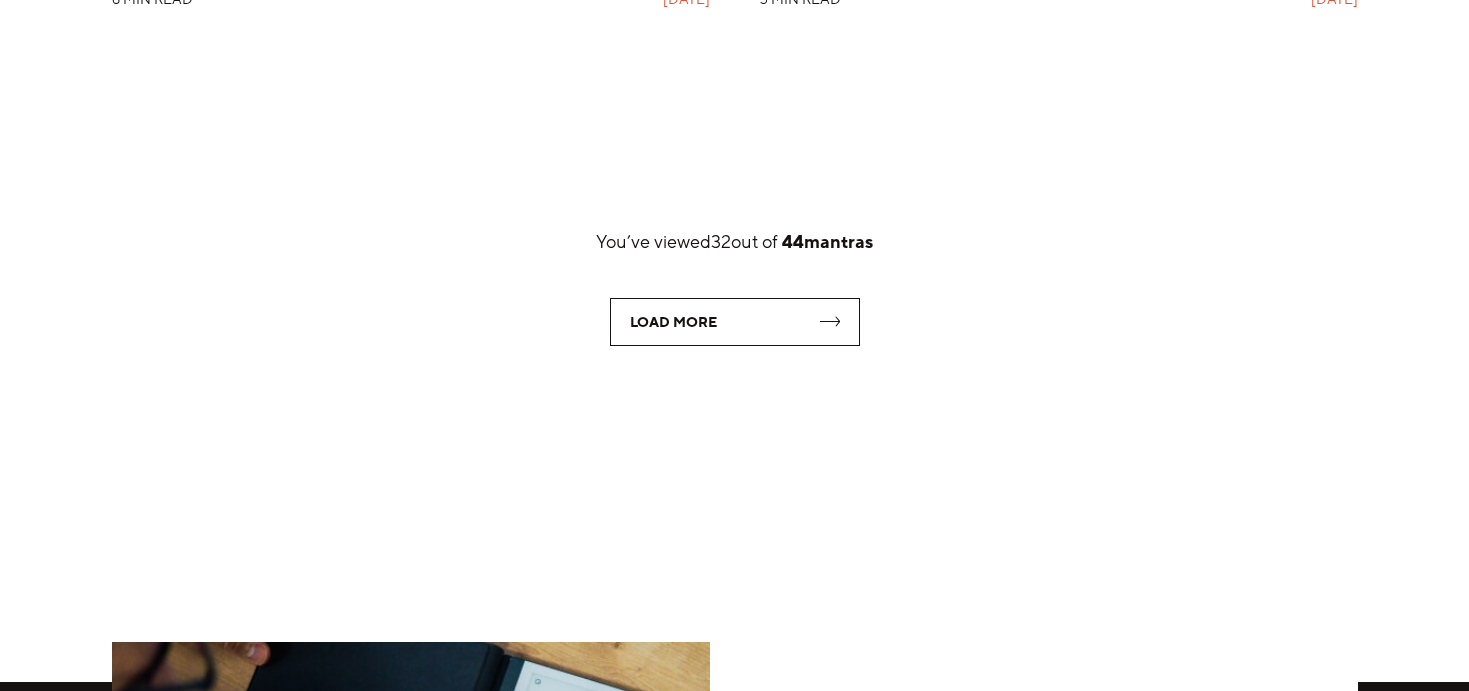 scroll, scrollTop: 14864, scrollLeft: 0, axis: vertical 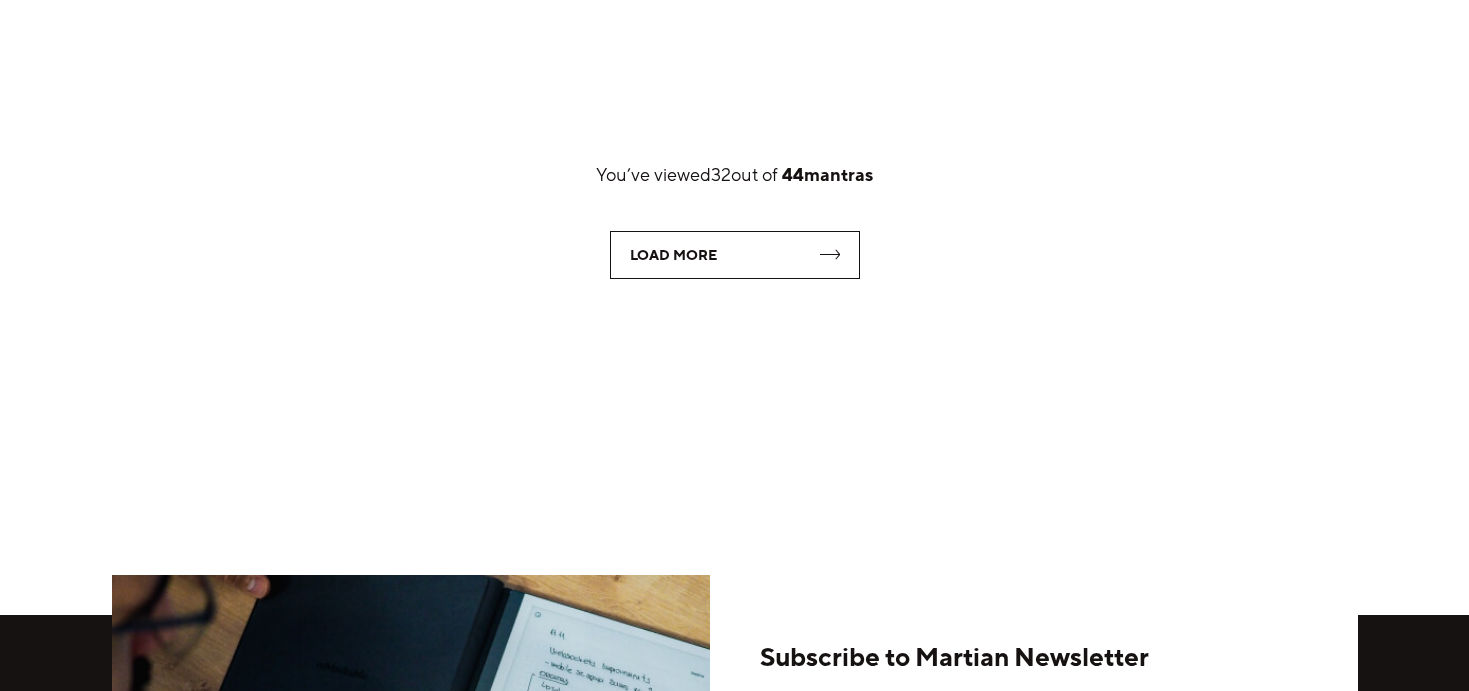 click on "You’ve viewed  32  out of   44  mantras Load More" 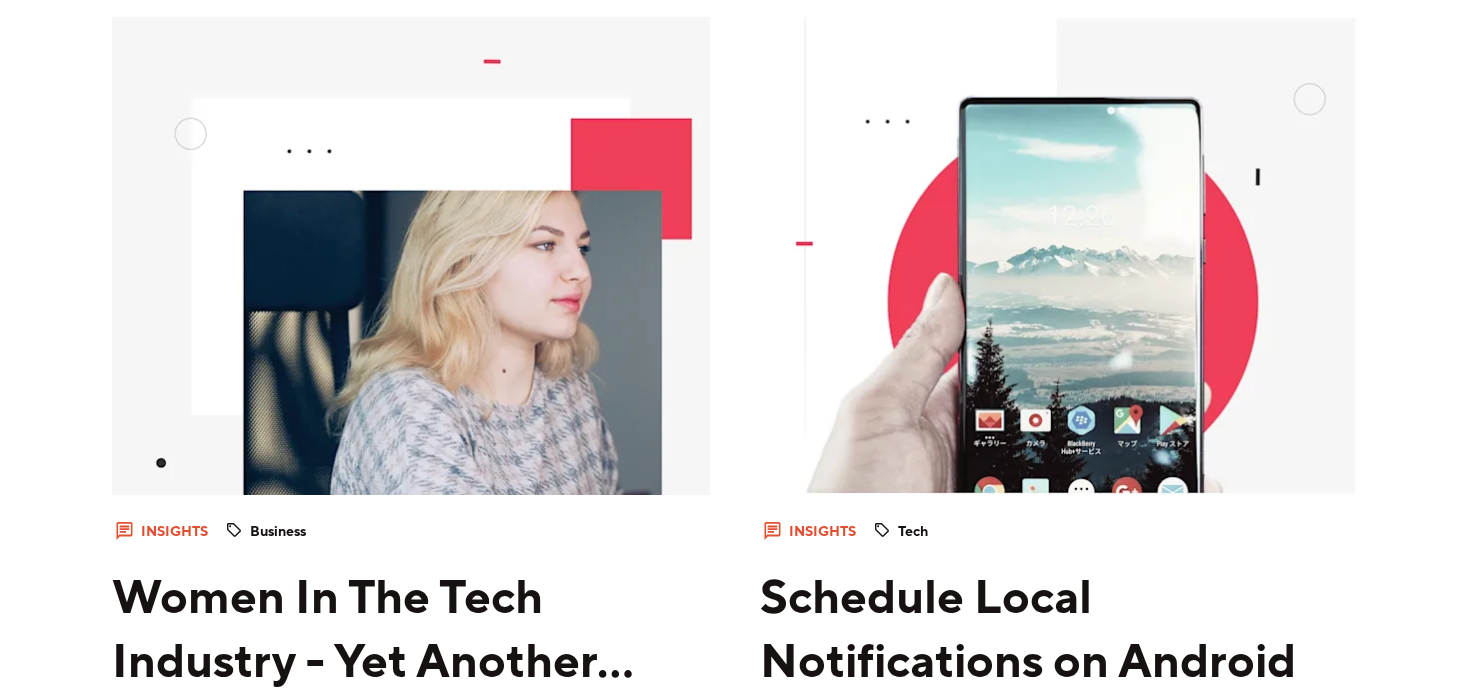 scroll, scrollTop: 18418, scrollLeft: 0, axis: vertical 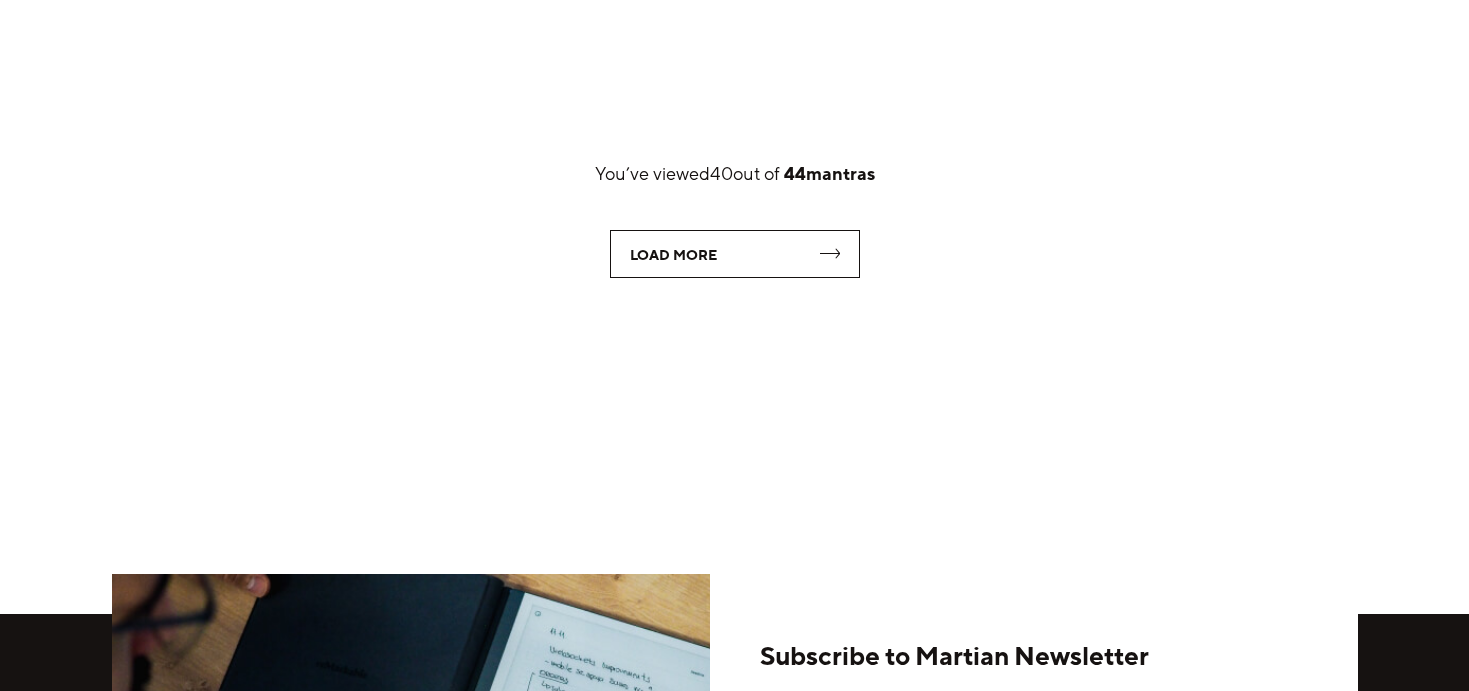 click on "Load More" at bounding box center (735, 254) 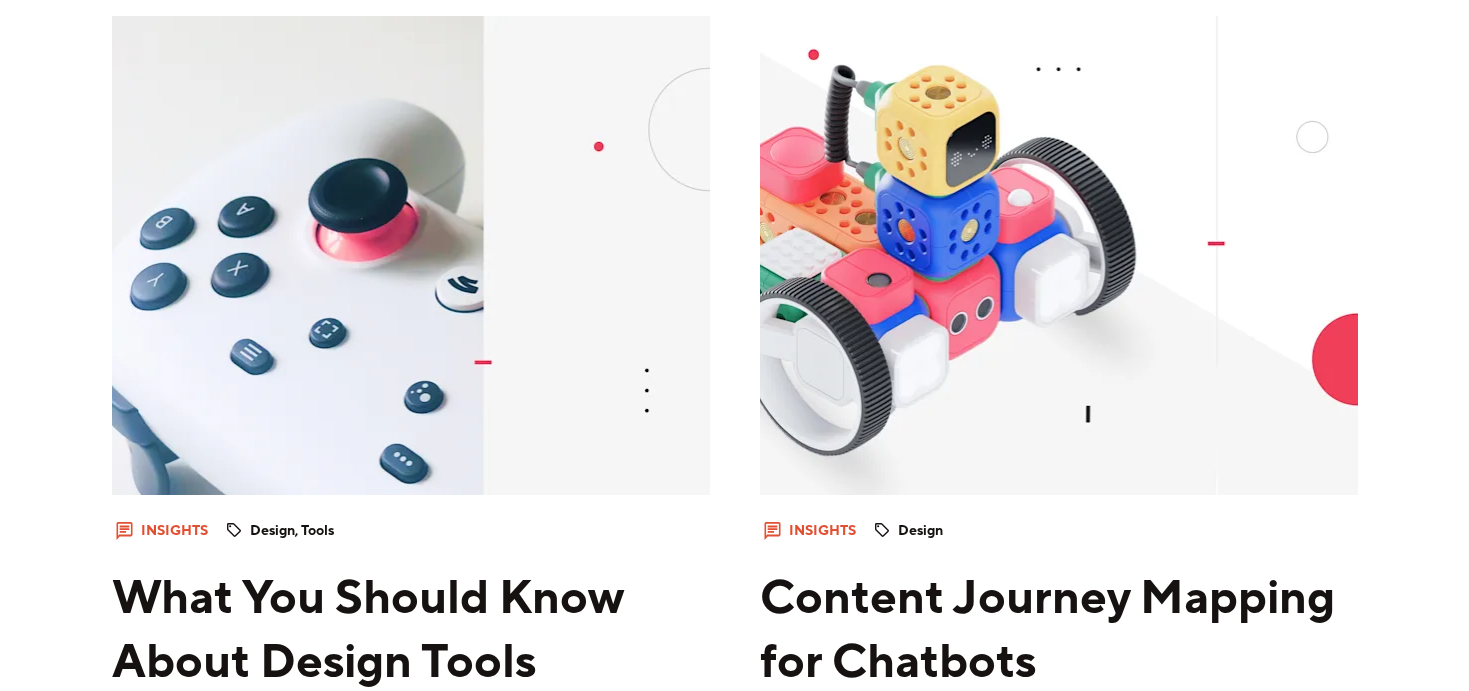 click on "Insights Design Content Journey Mapping for Chatbots Creating contextual experiences requires a human touch. Successful conversational patterns should have that in mind in order to unlock their... 7 min read 21.11.2019" at bounding box center (1059, 435) 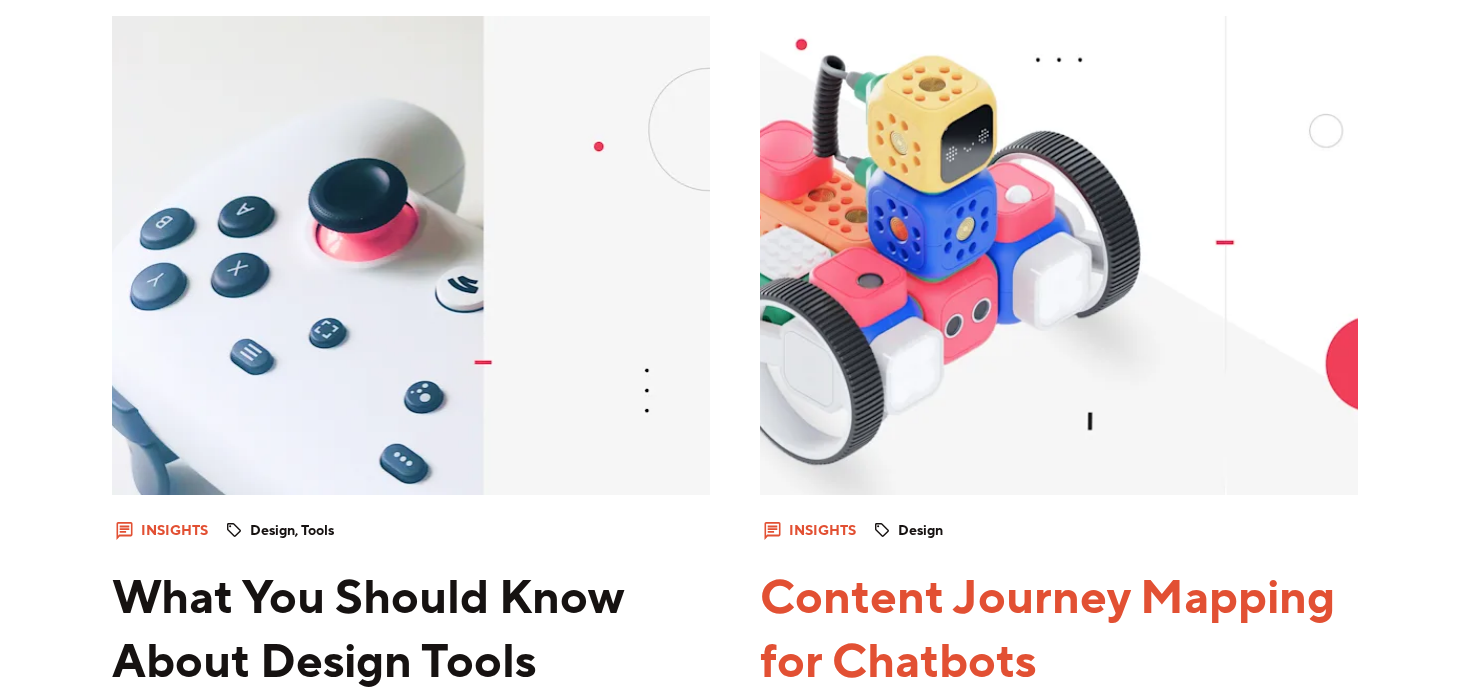 click at bounding box center (1059, 255) 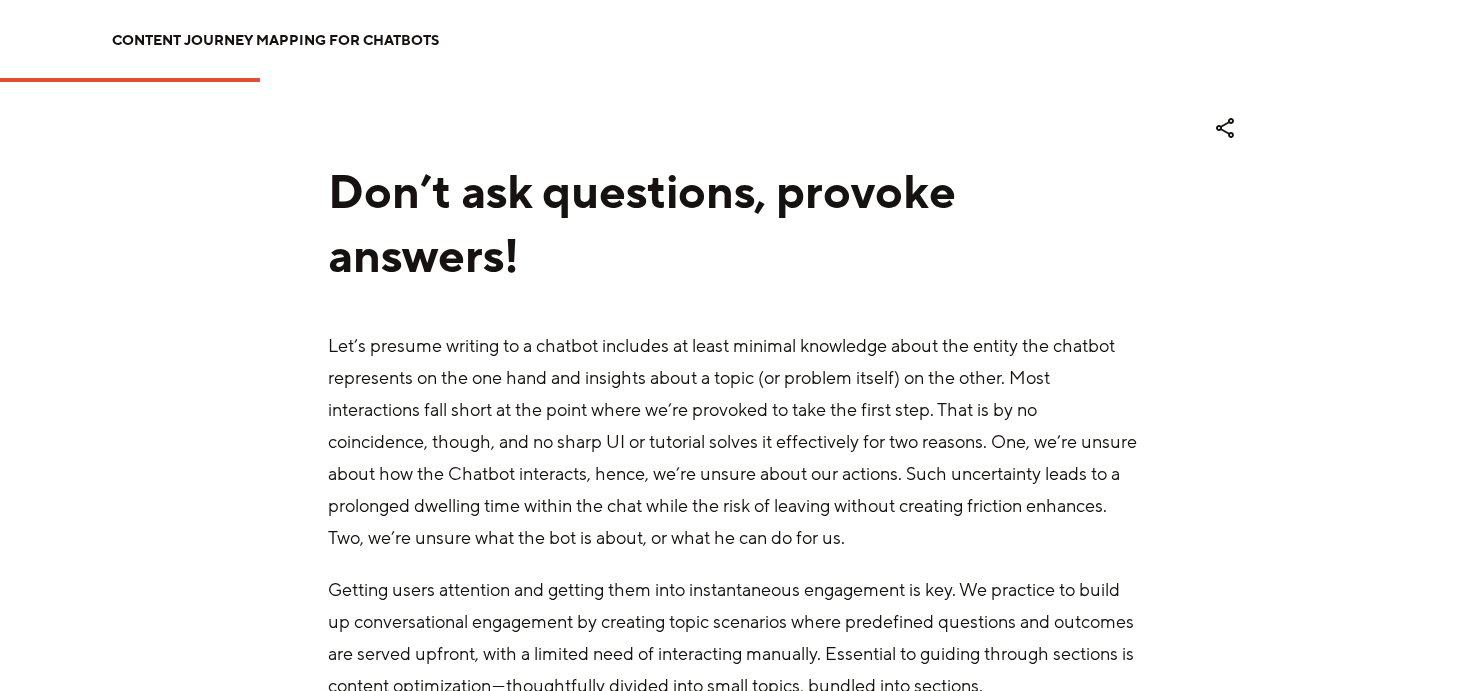 scroll, scrollTop: 5492, scrollLeft: 0, axis: vertical 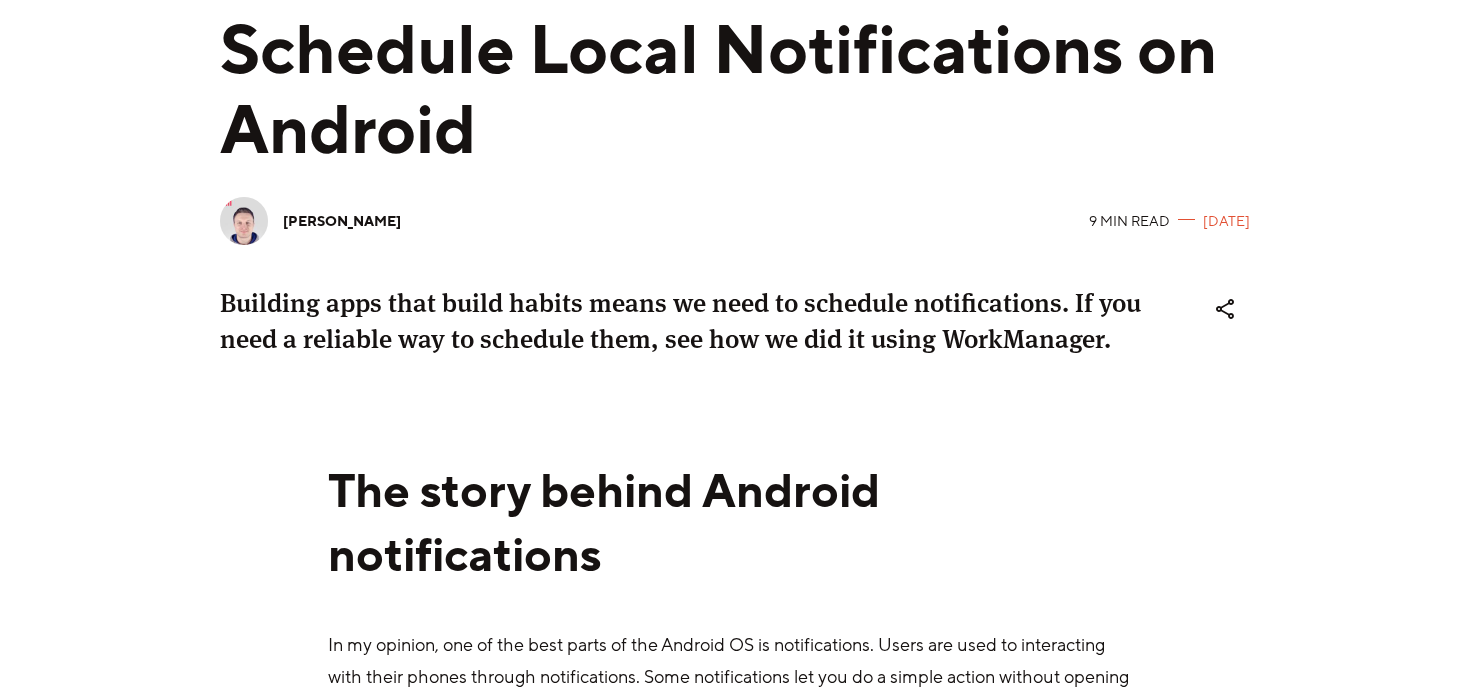 click on "Building apps that build habits means we need to schedule notifications. If you need a reliable way to schedule them, see how we did it using WorkManager." at bounding box center (681, 321) 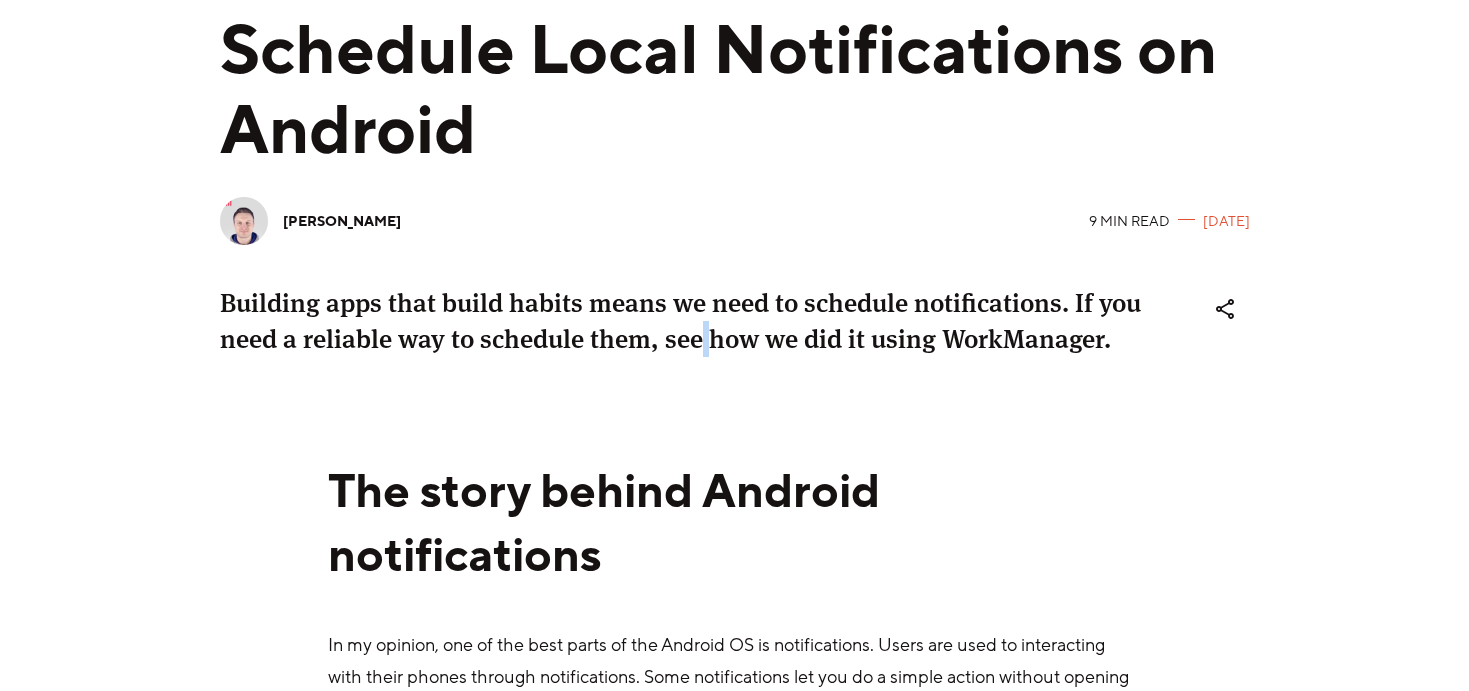 click on "Building apps that build habits means we need to schedule notifications. If you need a reliable way to schedule them, see how we did it using WorkManager." at bounding box center [681, 321] 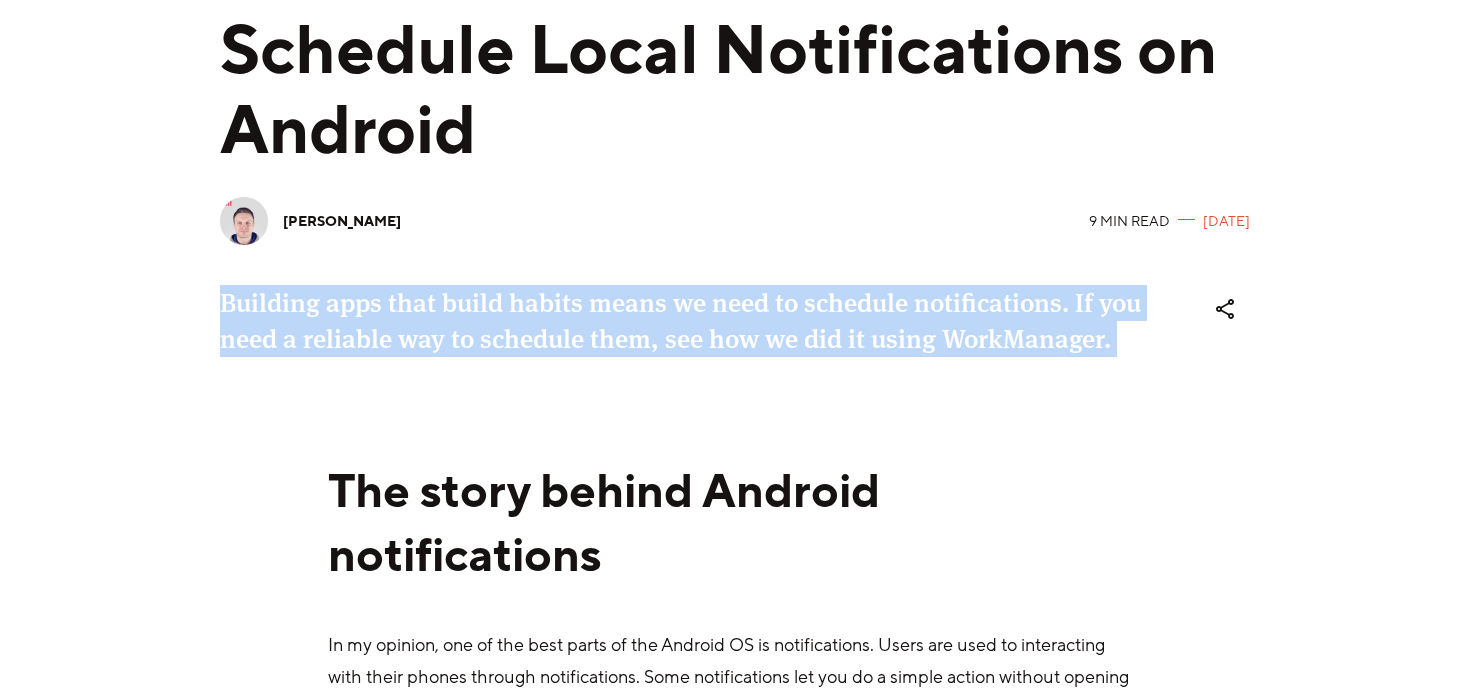 click on "Building apps that build habits means we need to schedule notifications. If you need a reliable way to schedule them, see how we did it using WorkManager." at bounding box center (681, 321) 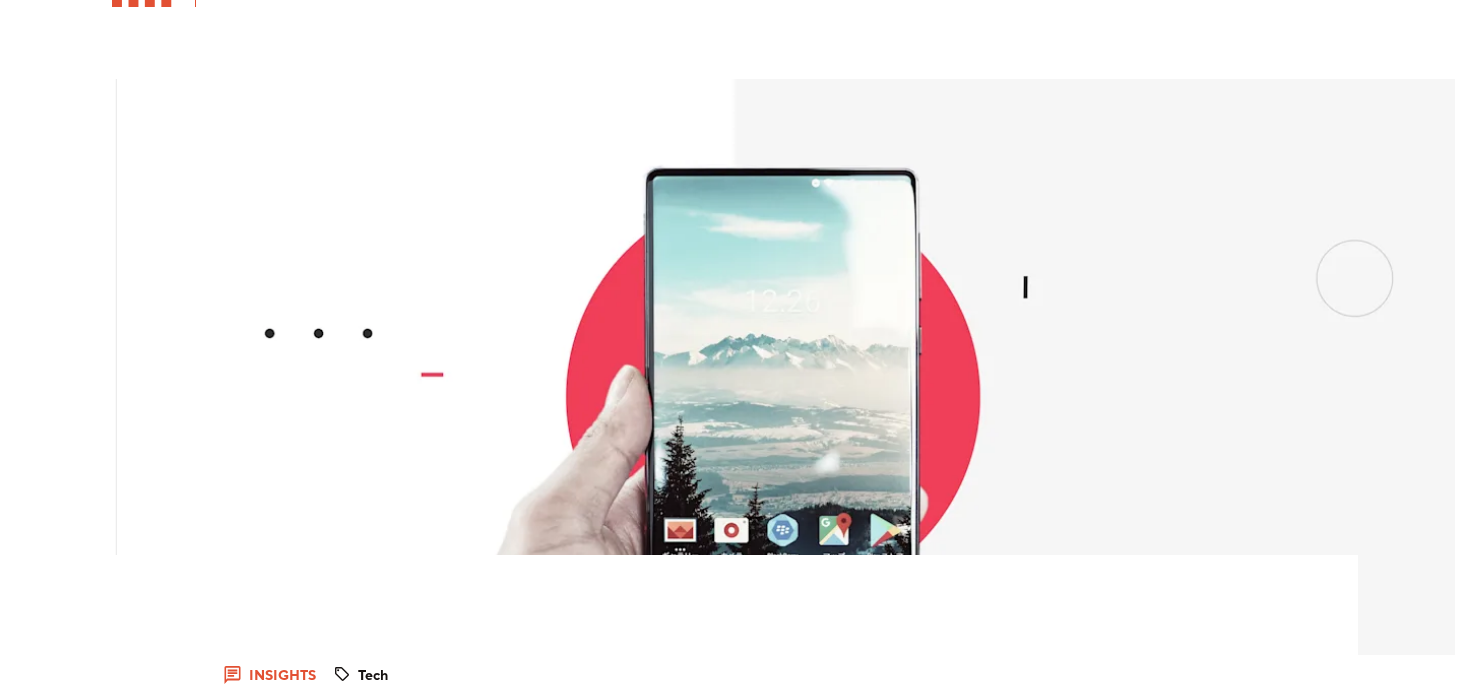 scroll, scrollTop: 0, scrollLeft: 0, axis: both 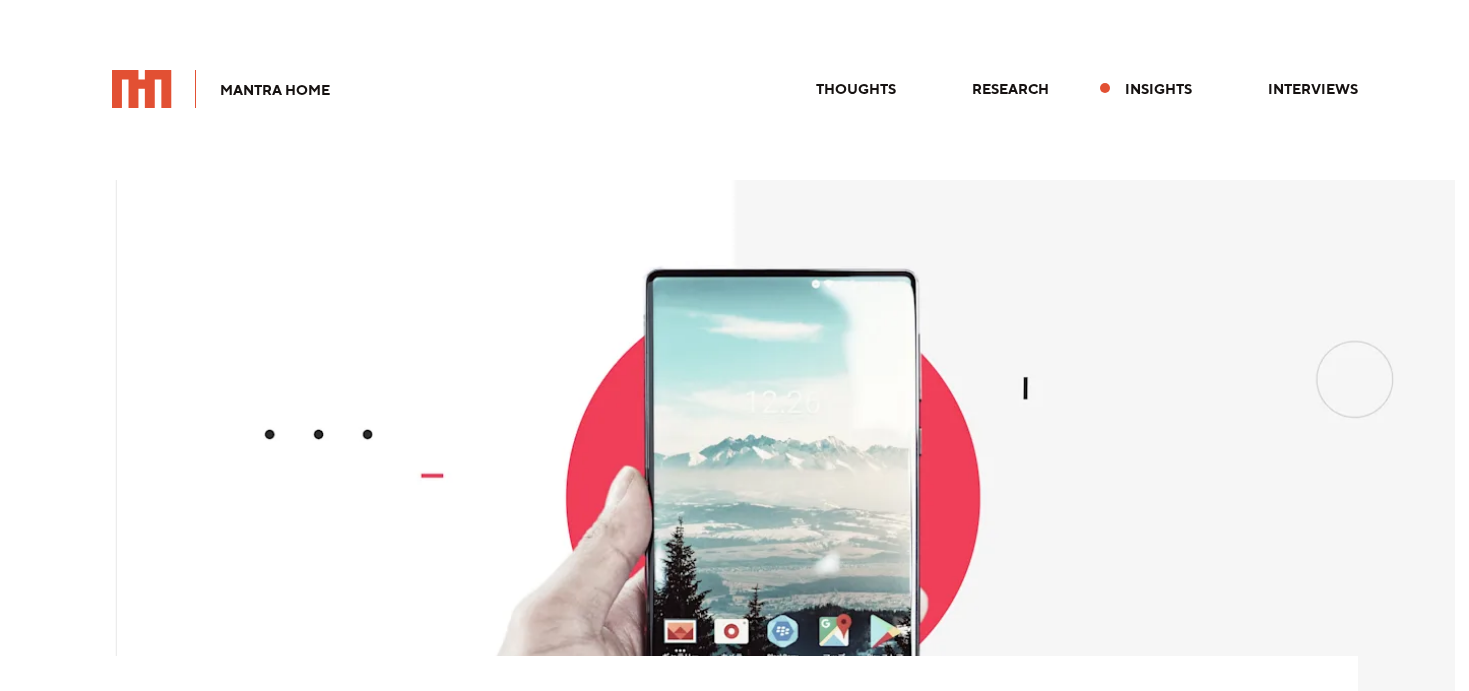 click on "Insights" at bounding box center [1158, 89] 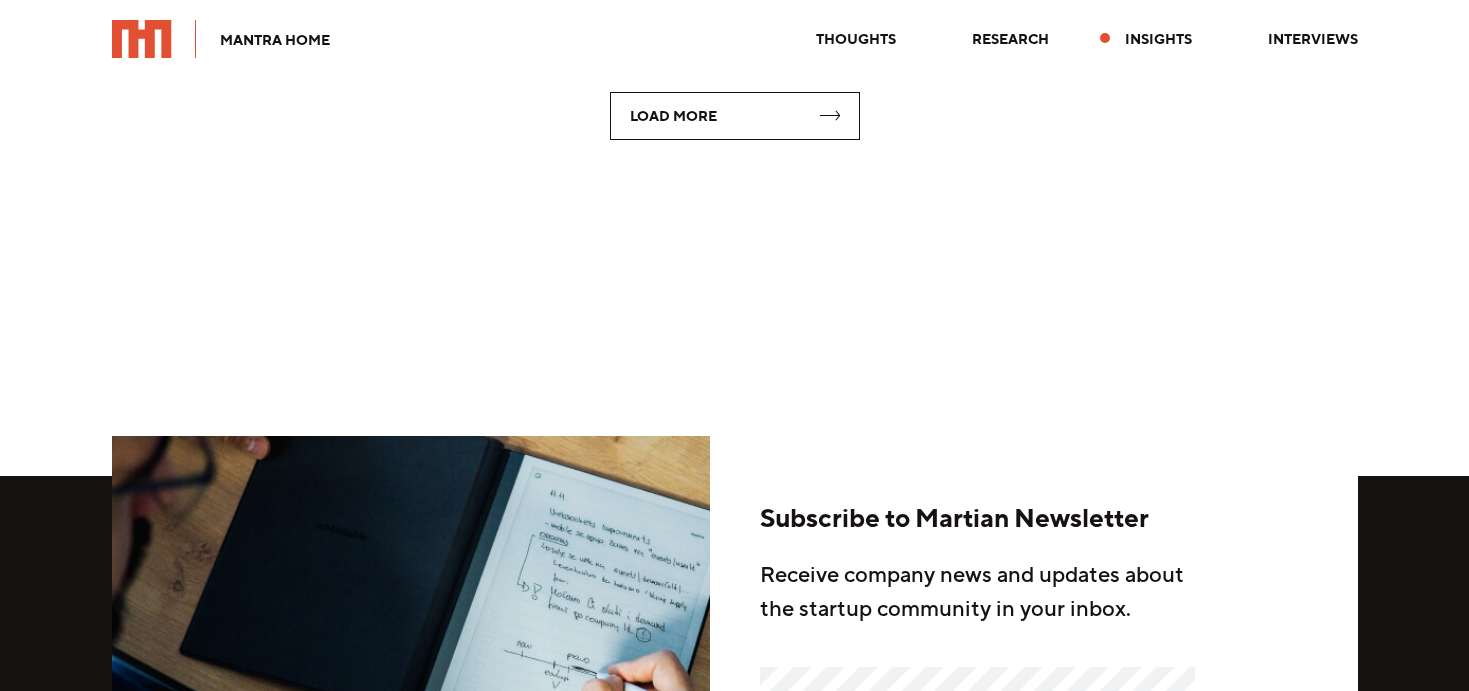scroll, scrollTop: 4073, scrollLeft: 0, axis: vertical 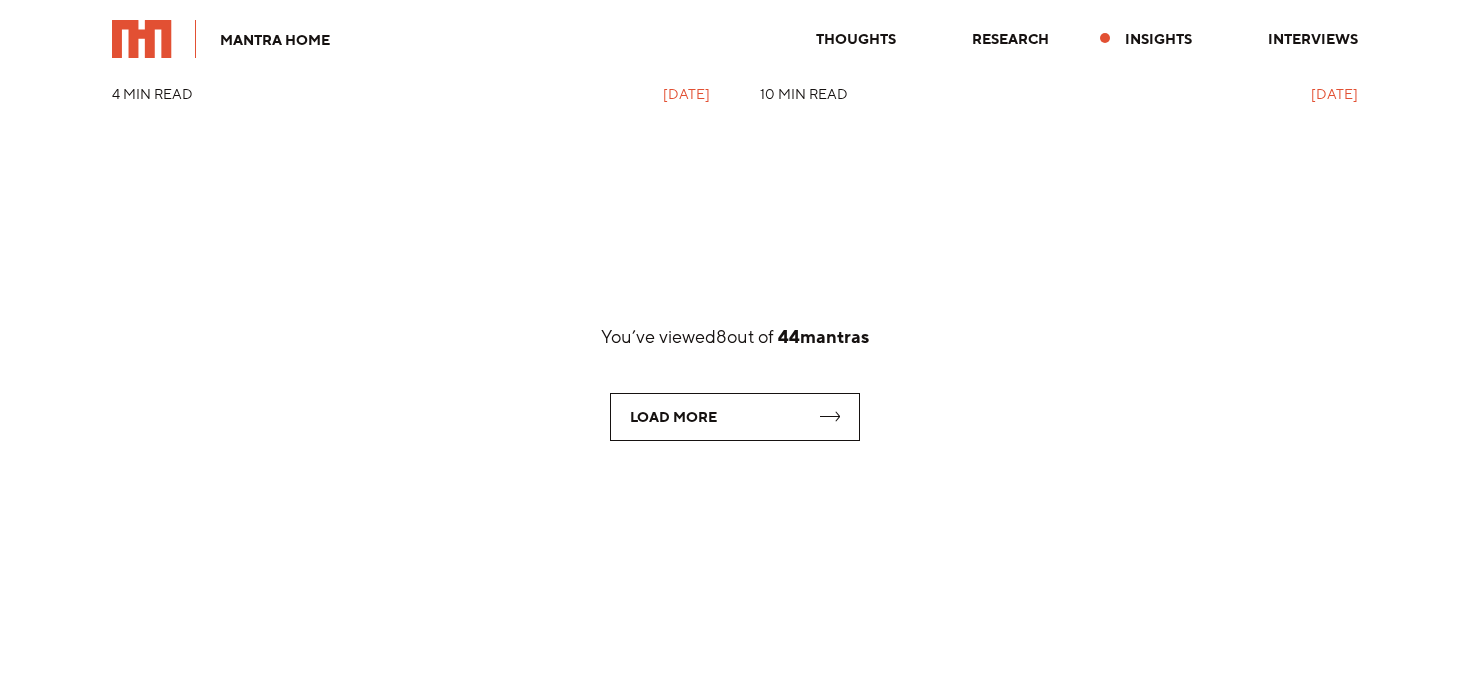 click on "Load More" at bounding box center (735, 417) 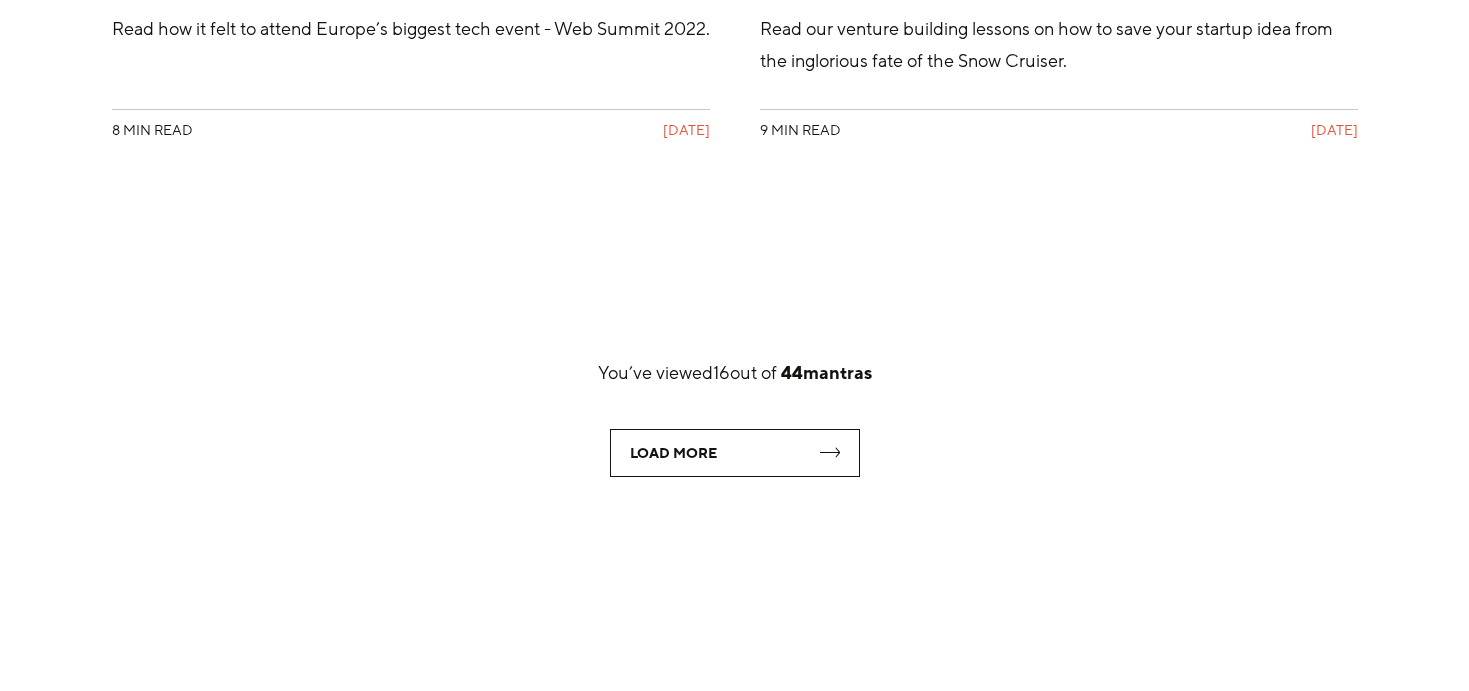 click on "Load More" at bounding box center (735, 453) 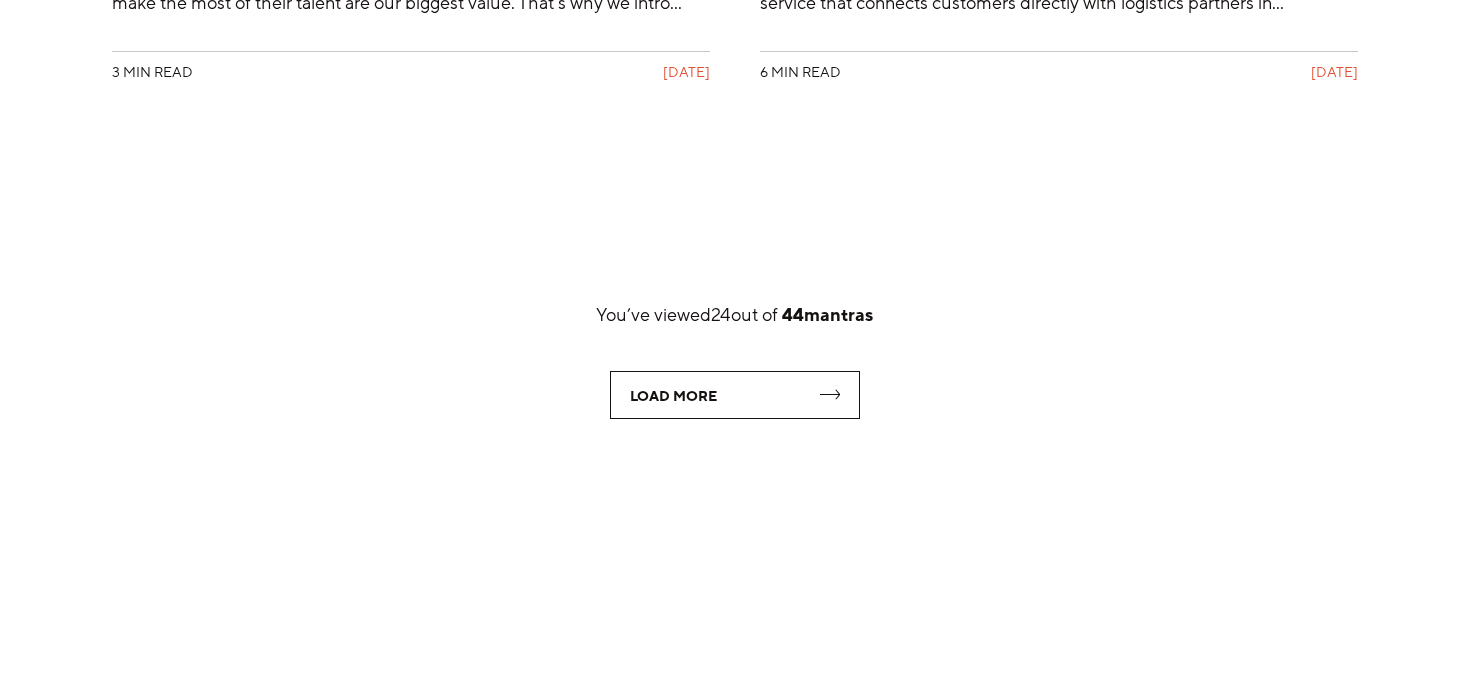 click on "Load More" at bounding box center (735, 395) 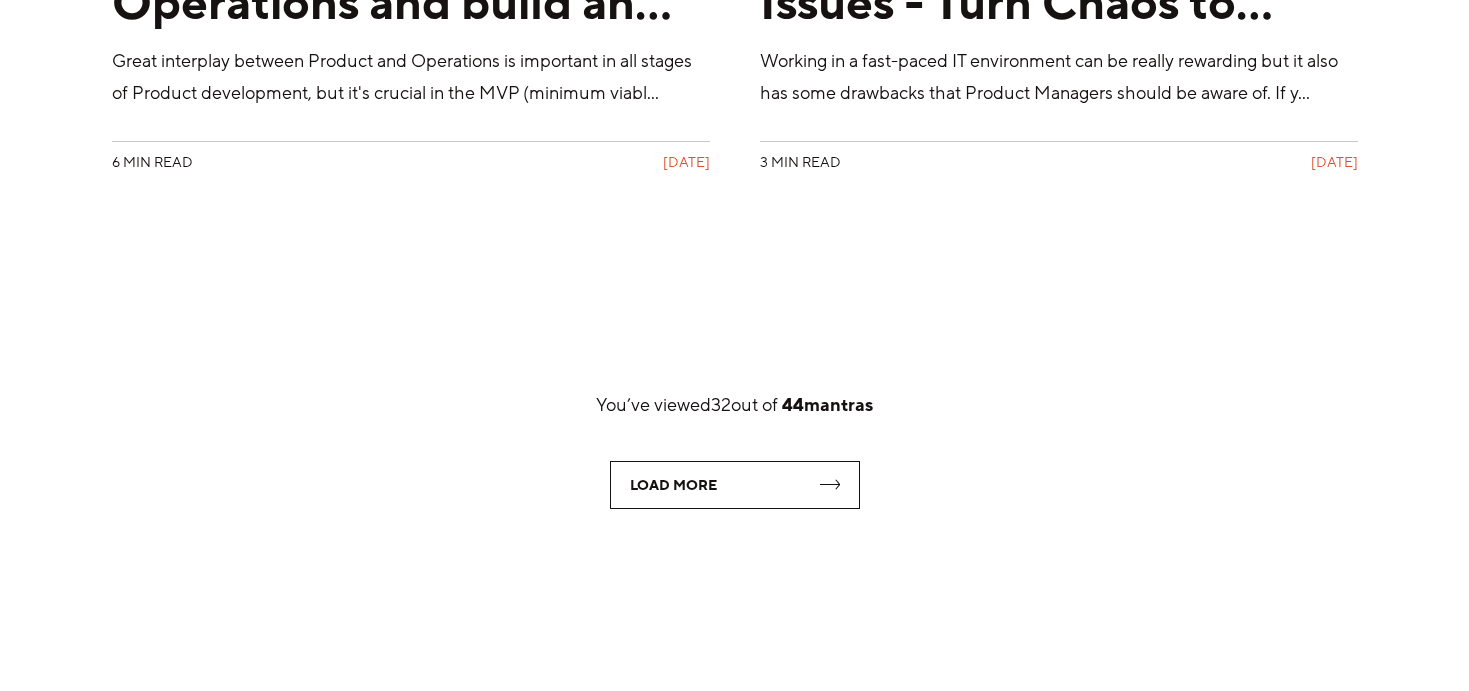 scroll, scrollTop: 14641, scrollLeft: 0, axis: vertical 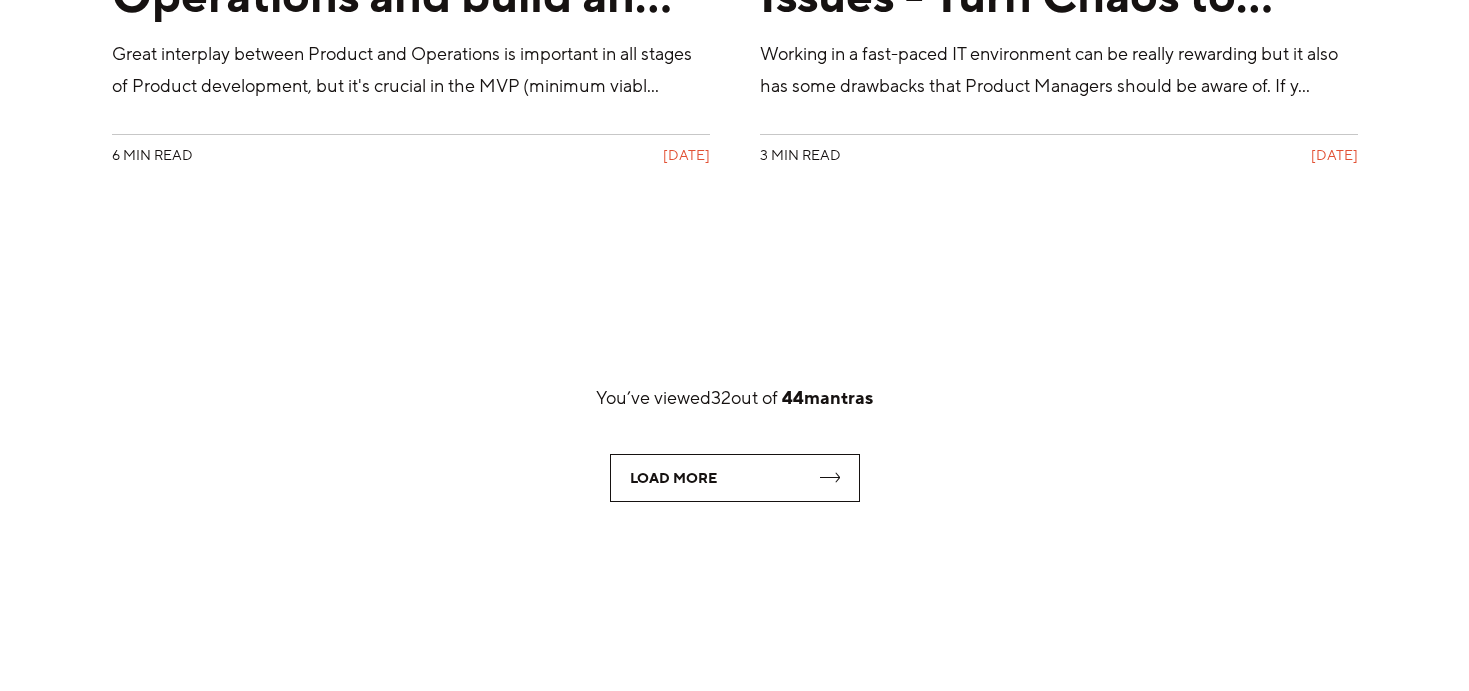 click on "You’ve viewed  32  out of   44  mantras Load More" 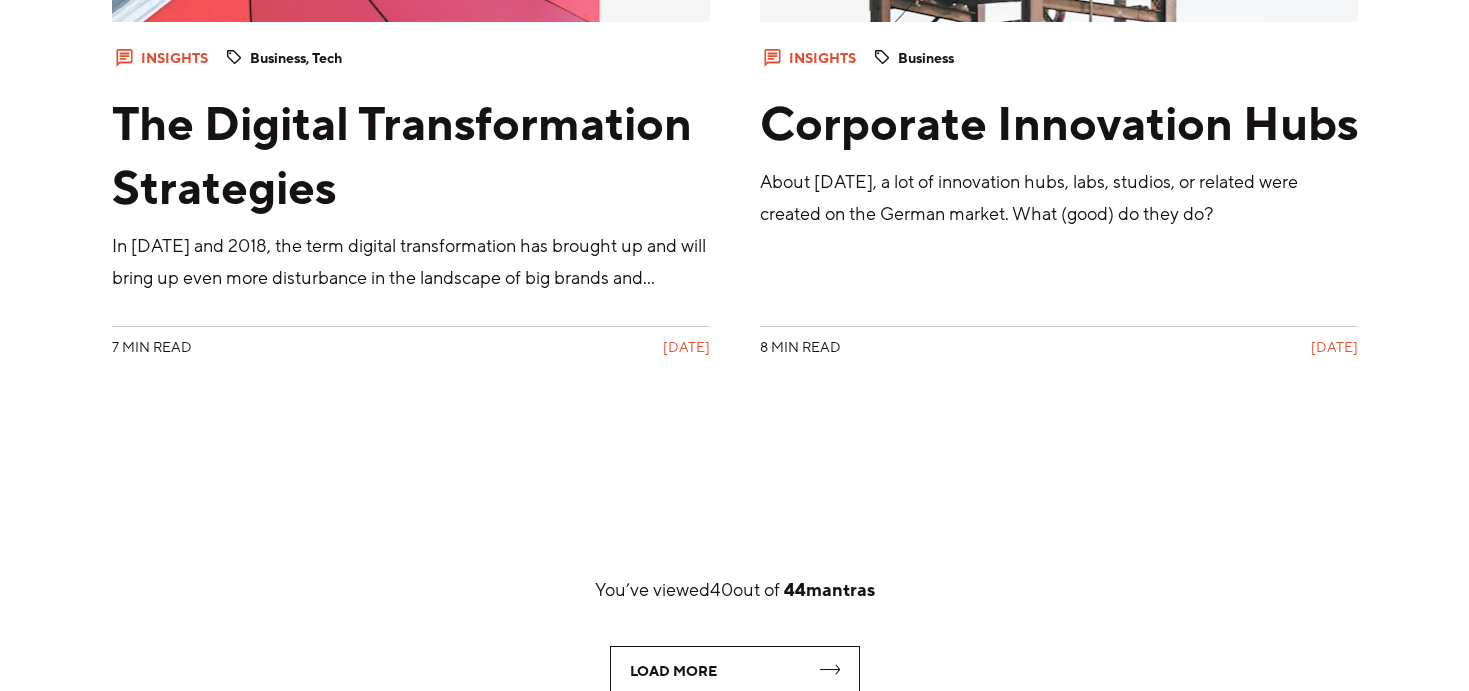 scroll, scrollTop: 18125, scrollLeft: 0, axis: vertical 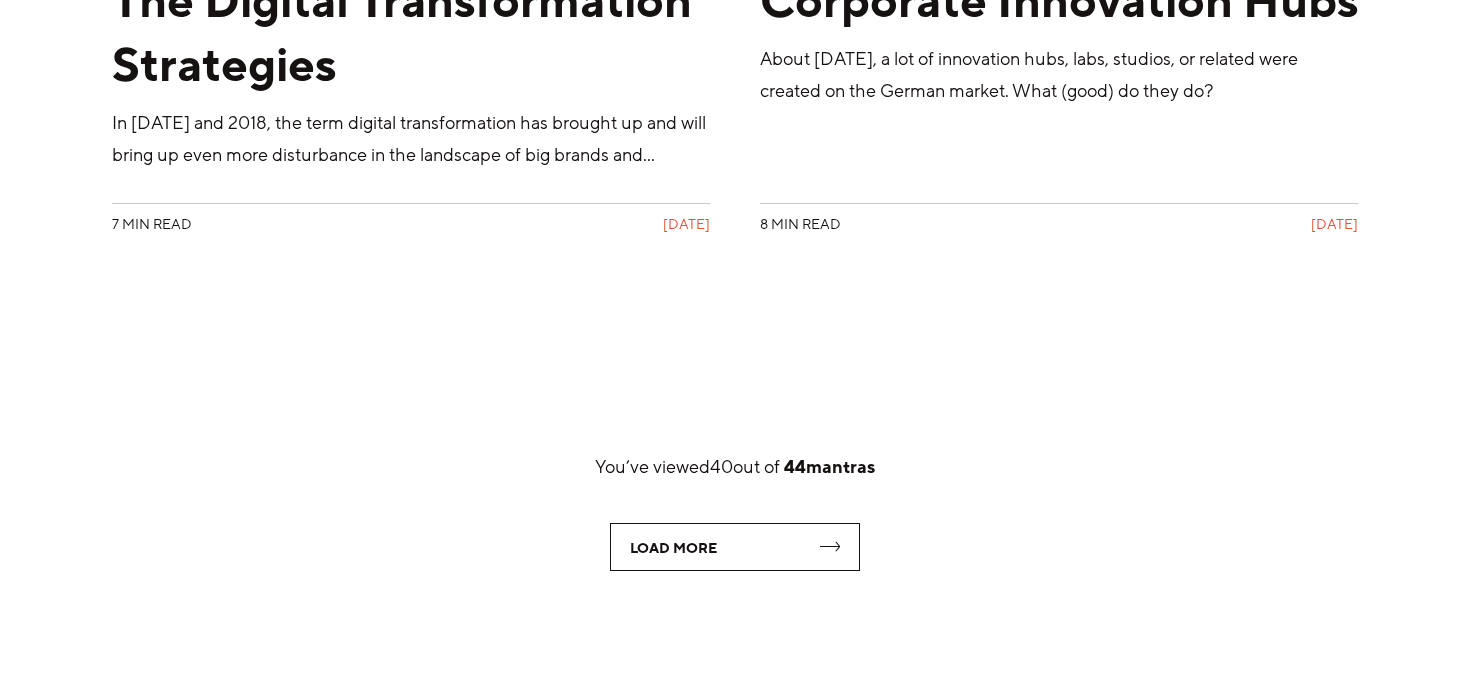 click on "Load More" at bounding box center [735, 547] 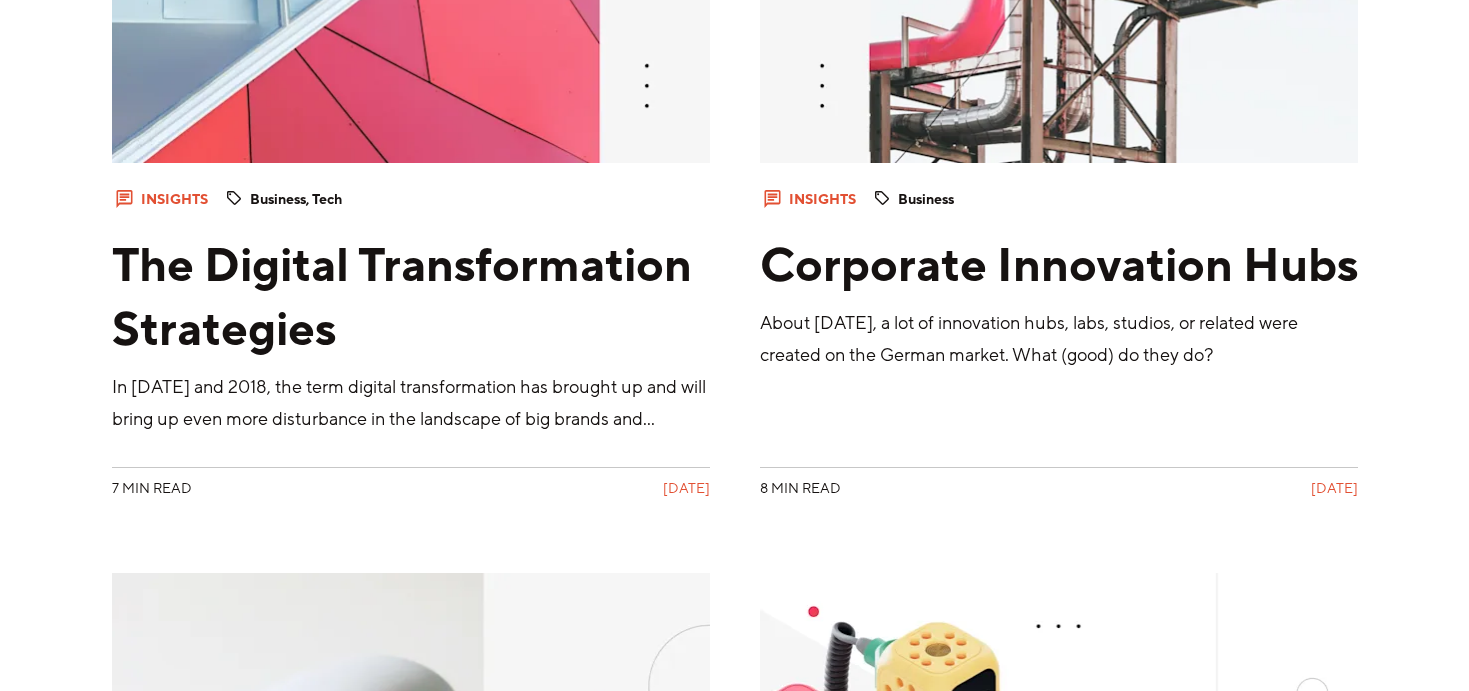 scroll, scrollTop: 17874, scrollLeft: 0, axis: vertical 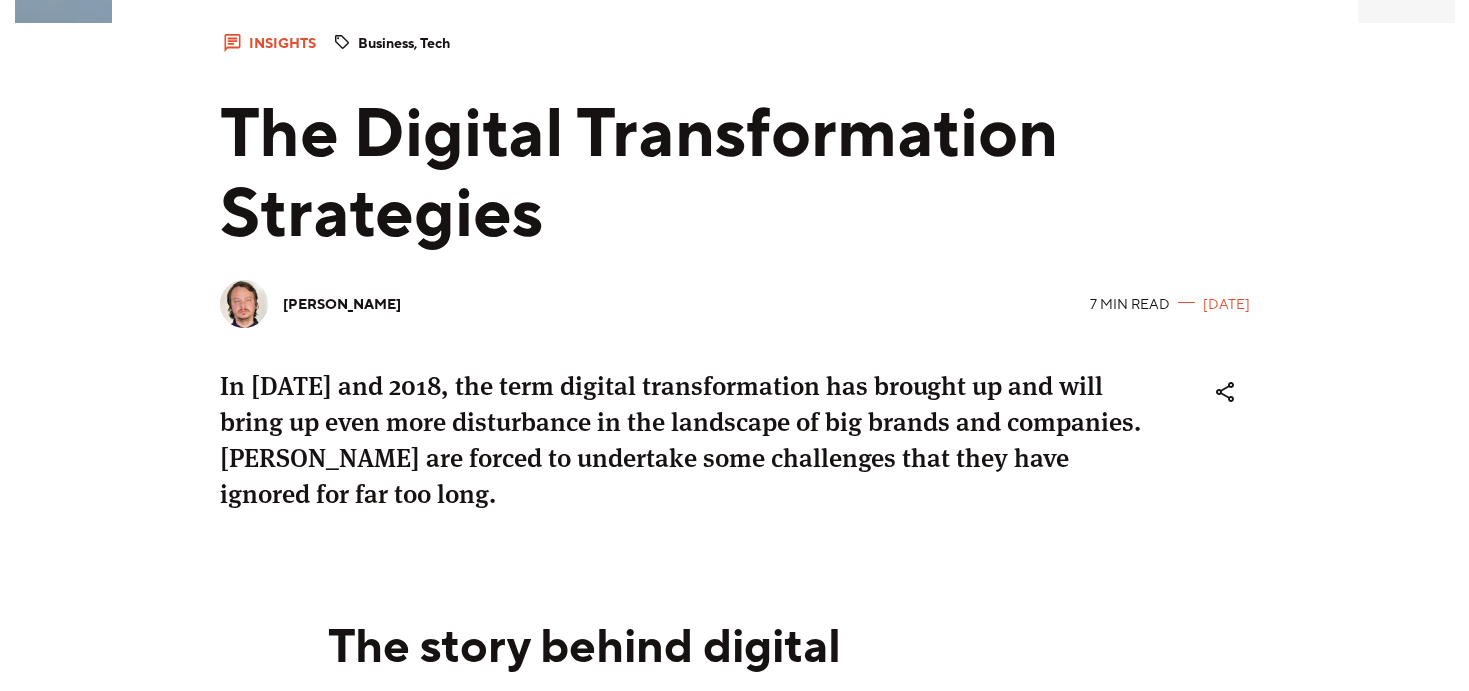 click on "In [DATE] and 2018, the term digital transformation has brought up and will bring up even more disturbance in the landscape of big brands and companies. [PERSON_NAME] are forced to undertake some challenges that they have ignored for far too long." at bounding box center (681, 440) 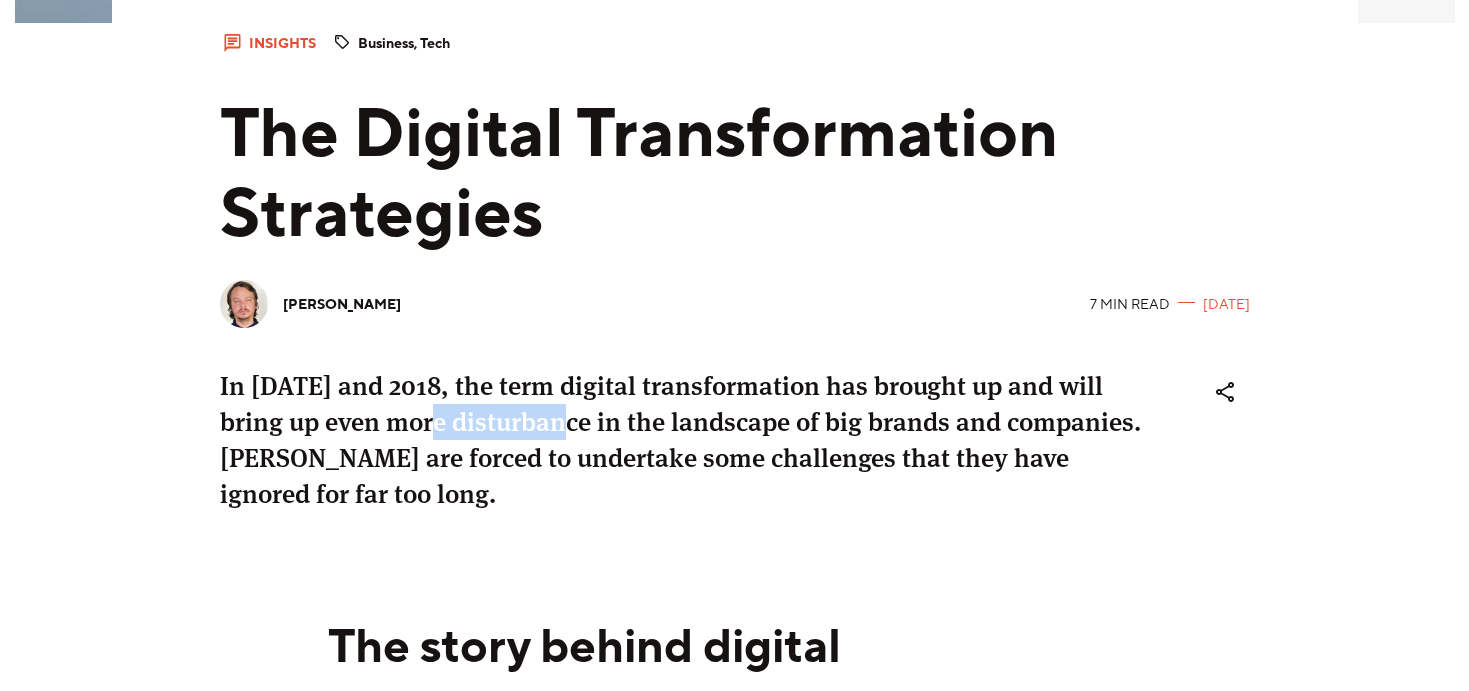 click on "In [DATE] and 2018, the term digital transformation has brought up and will bring up even more disturbance in the landscape of big brands and companies. [PERSON_NAME] are forced to undertake some challenges that they have ignored for far too long." at bounding box center [681, 440] 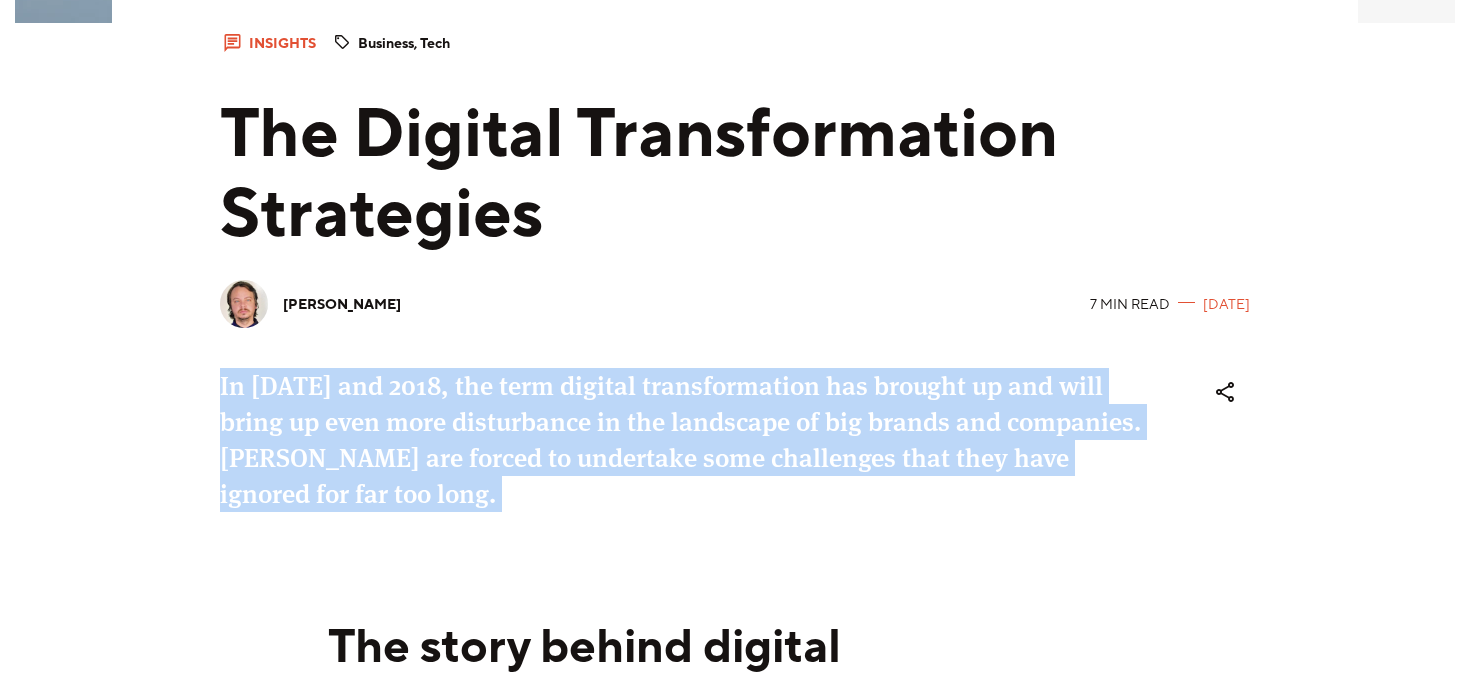 click on "In [DATE] and 2018, the term digital transformation has brought up and will bring up even more disturbance in the landscape of big brands and companies. [PERSON_NAME] are forced to undertake some challenges that they have ignored for far too long." at bounding box center [681, 440] 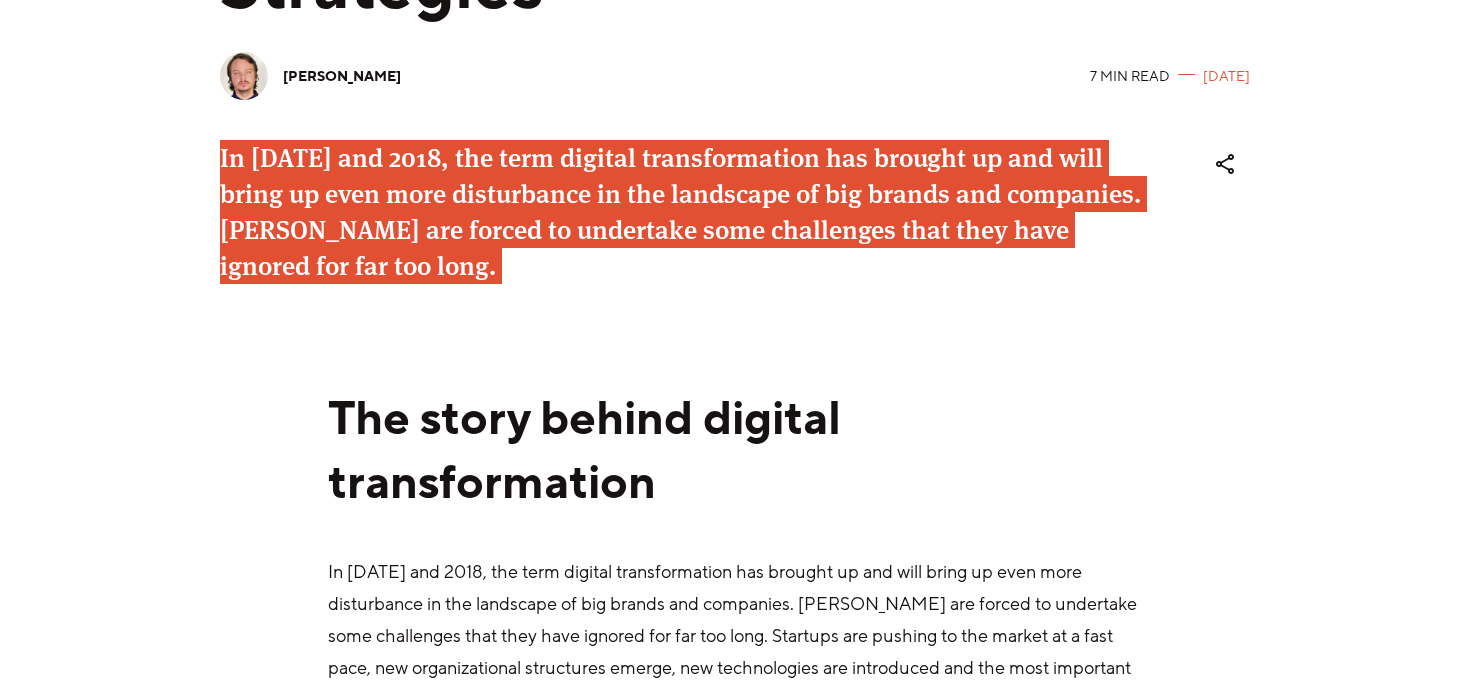 scroll, scrollTop: 962, scrollLeft: 0, axis: vertical 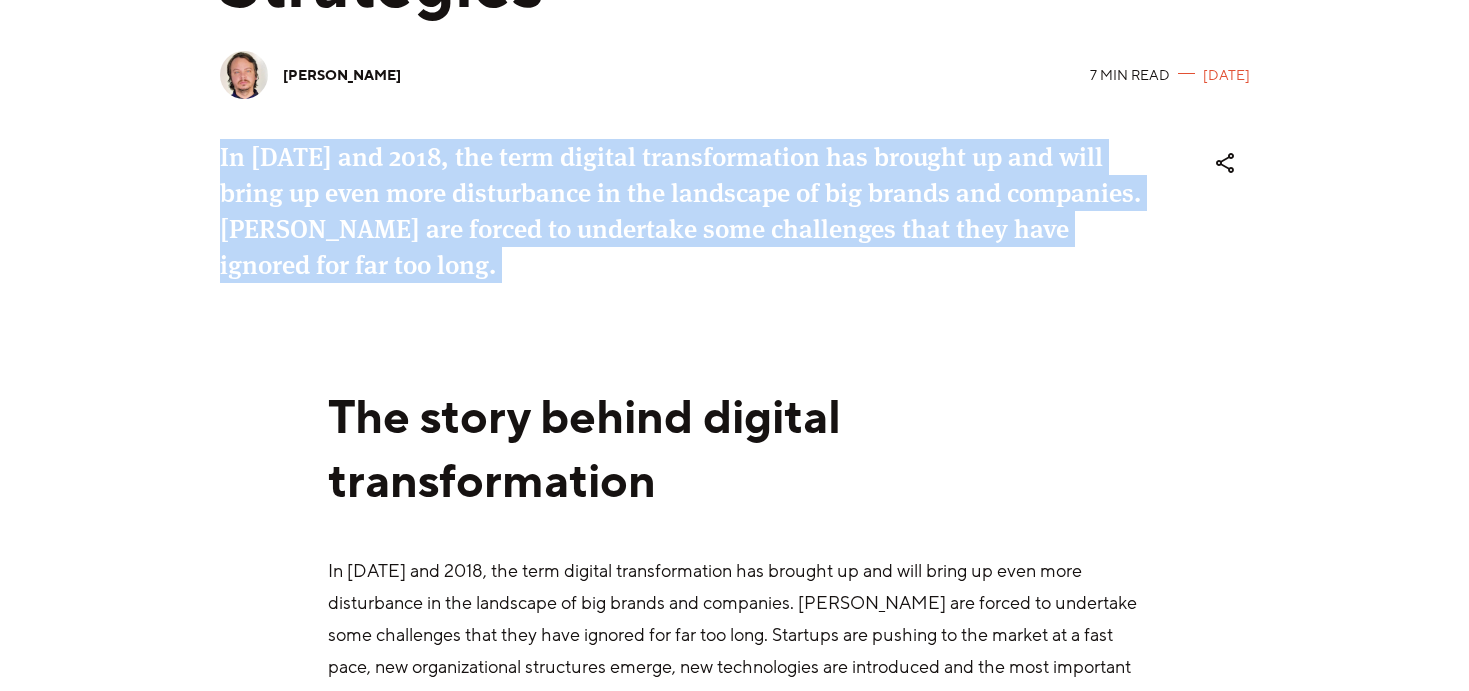 click on "In [DATE] and 2018, the term digital transformation has brought up and will bring up even more disturbance in the landscape of big brands and companies. [PERSON_NAME] are forced to undertake some challenges that they have ignored for far too long." at bounding box center (681, 211) 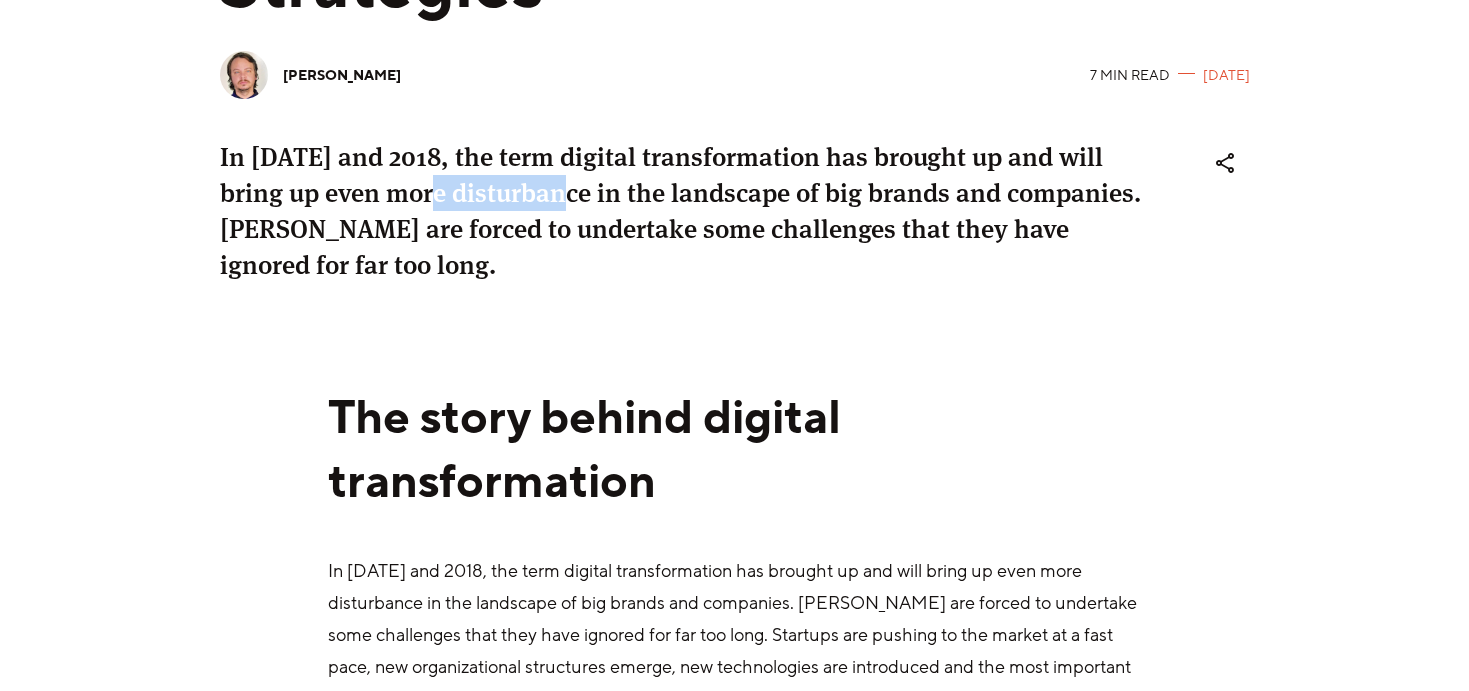 click on "In [DATE] and 2018, the term digital transformation has brought up and will bring up even more disturbance in the landscape of big brands and companies. [PERSON_NAME] are forced to undertake some challenges that they have ignored for far too long." at bounding box center (681, 211) 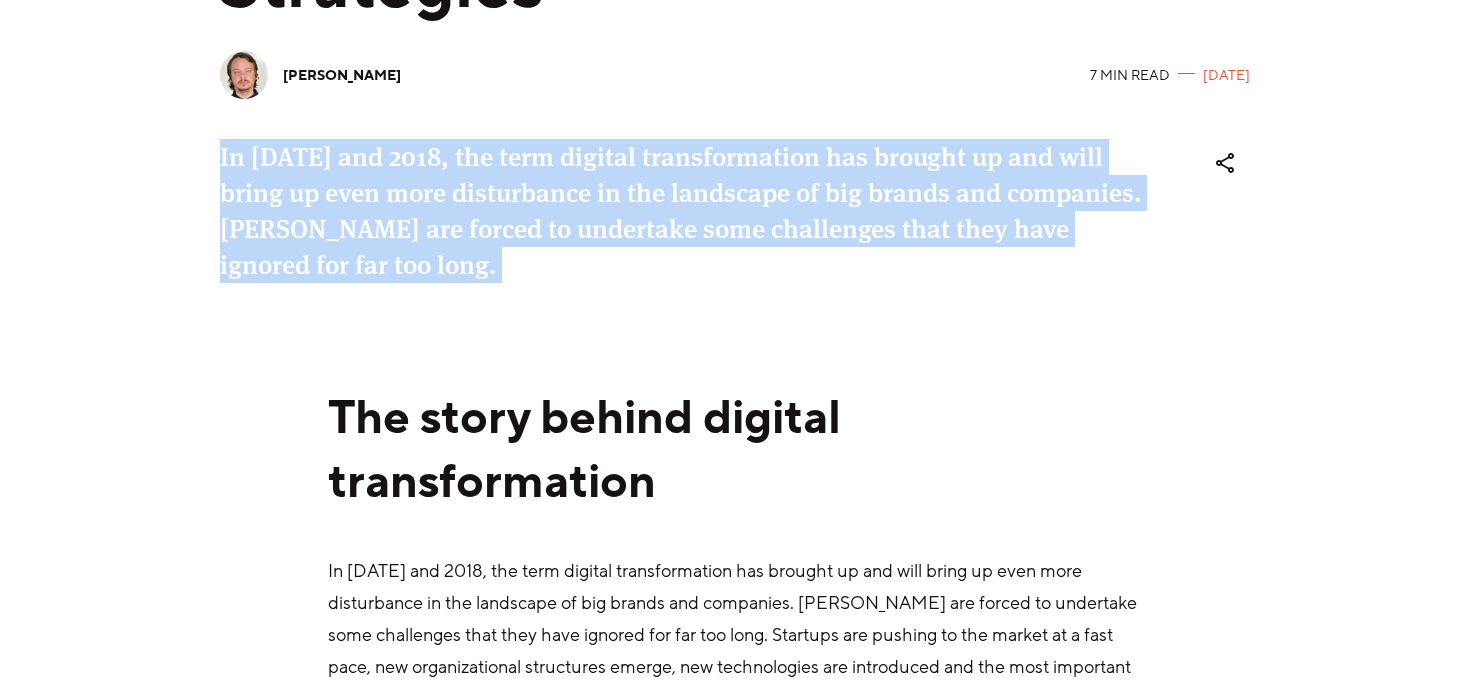 click on "In [DATE] and 2018, the term digital transformation has brought up and will bring up even more disturbance in the landscape of big brands and companies. [PERSON_NAME] are forced to undertake some challenges that they have ignored for far too long." at bounding box center [681, 211] 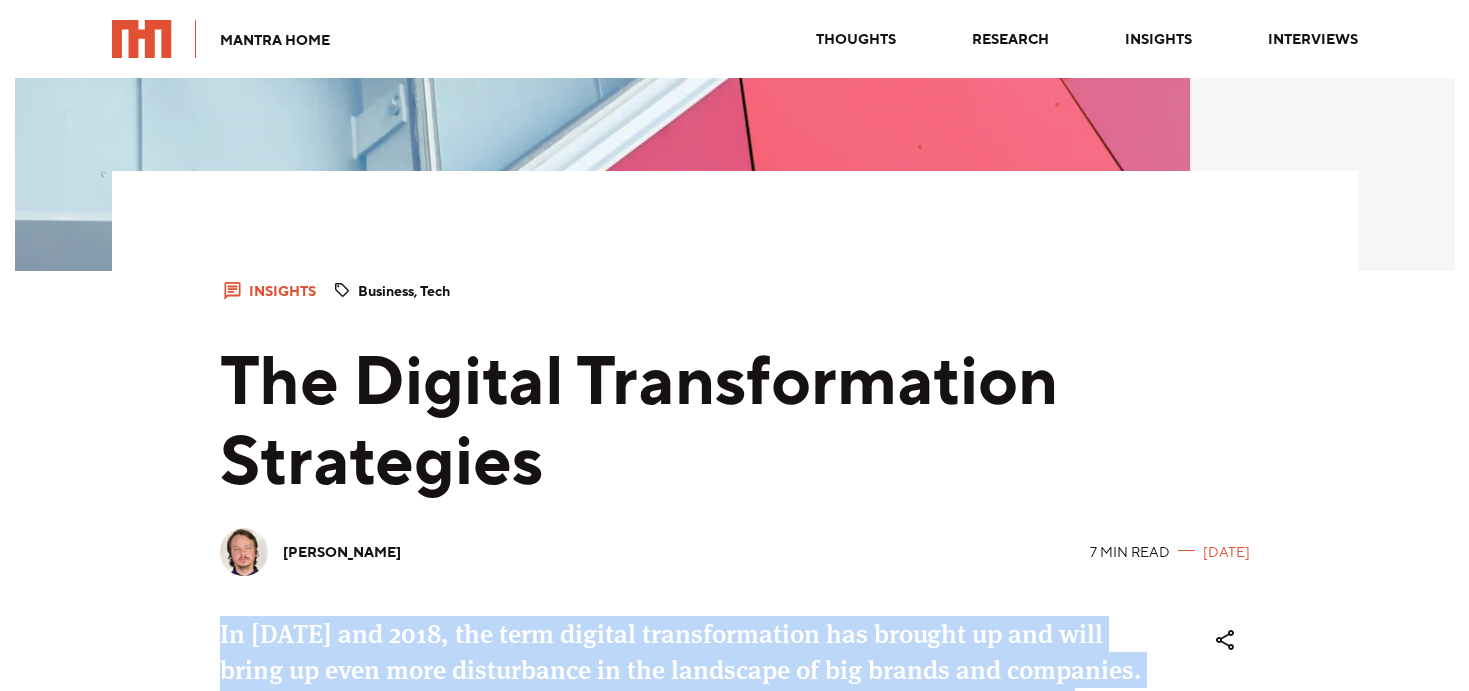 scroll, scrollTop: 0, scrollLeft: 0, axis: both 